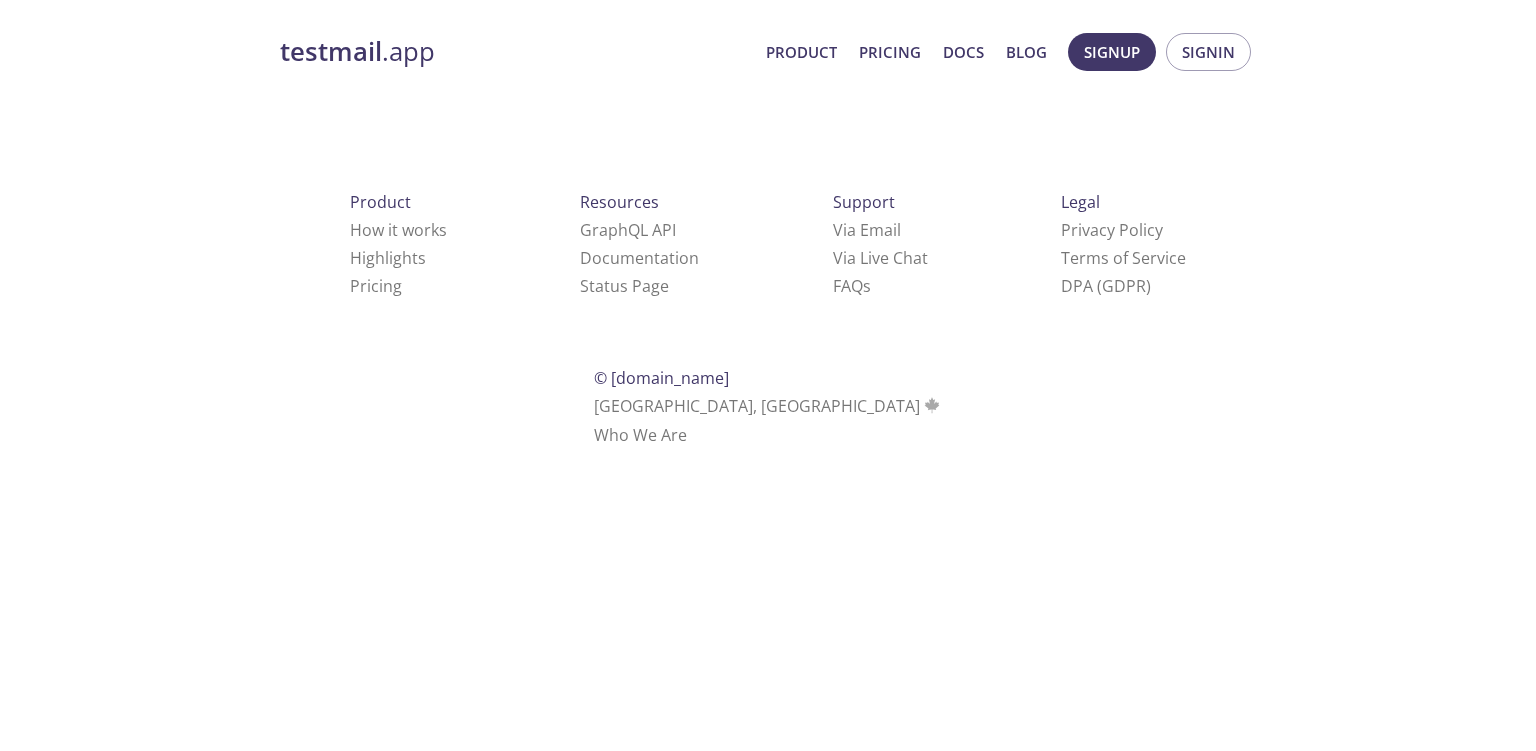 scroll, scrollTop: 0, scrollLeft: 0, axis: both 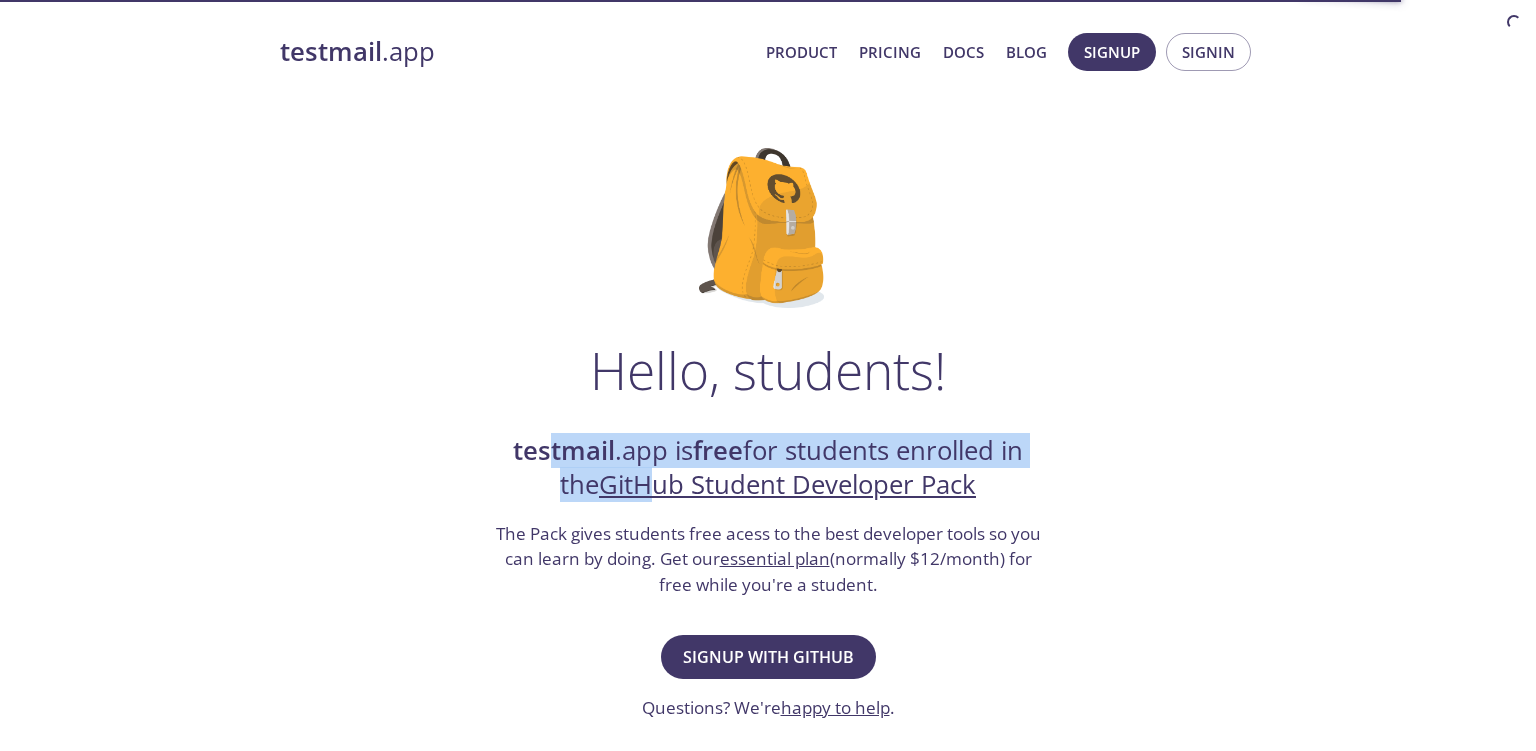 drag, startPoint x: 540, startPoint y: 457, endPoint x: 657, endPoint y: 484, distance: 120.074974 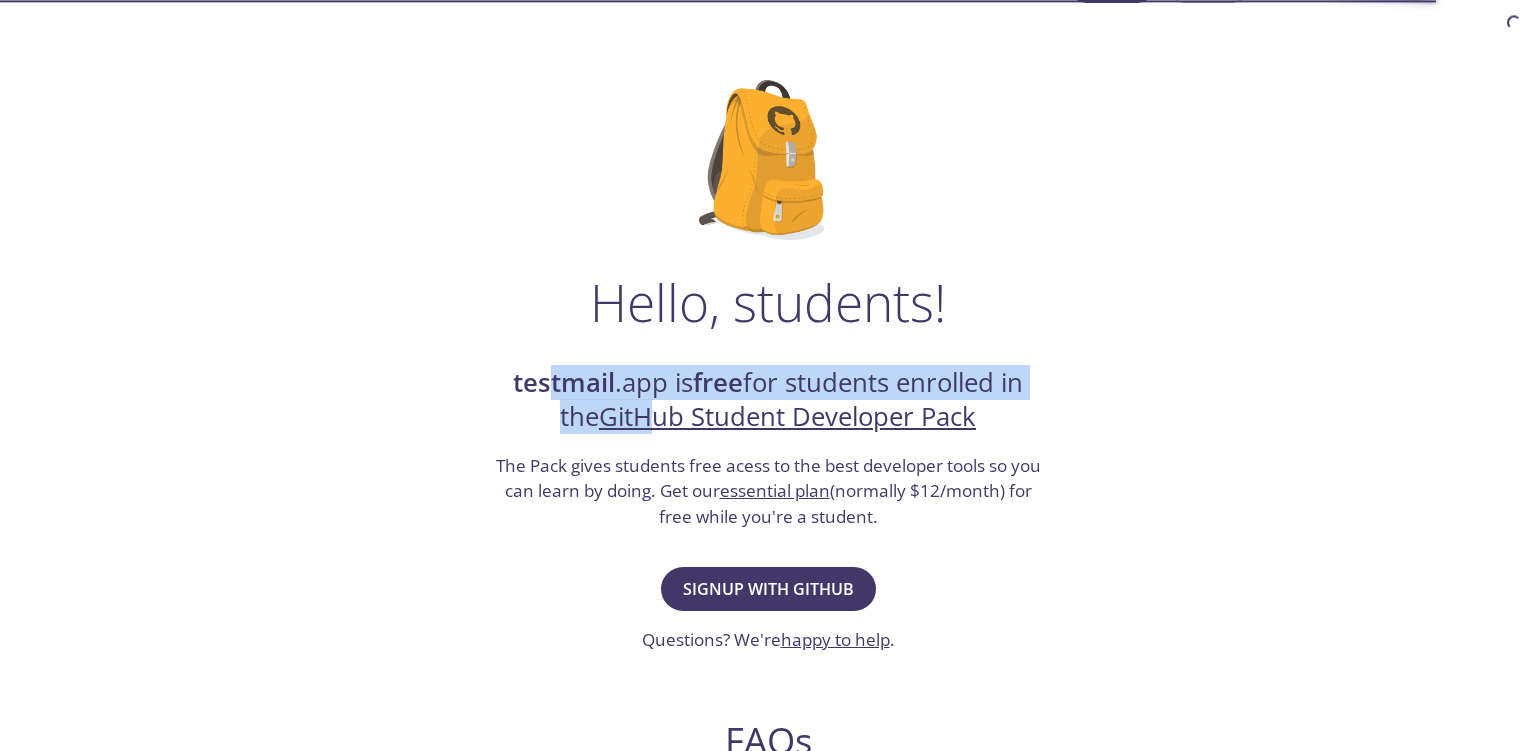 scroll, scrollTop: 105, scrollLeft: 0, axis: vertical 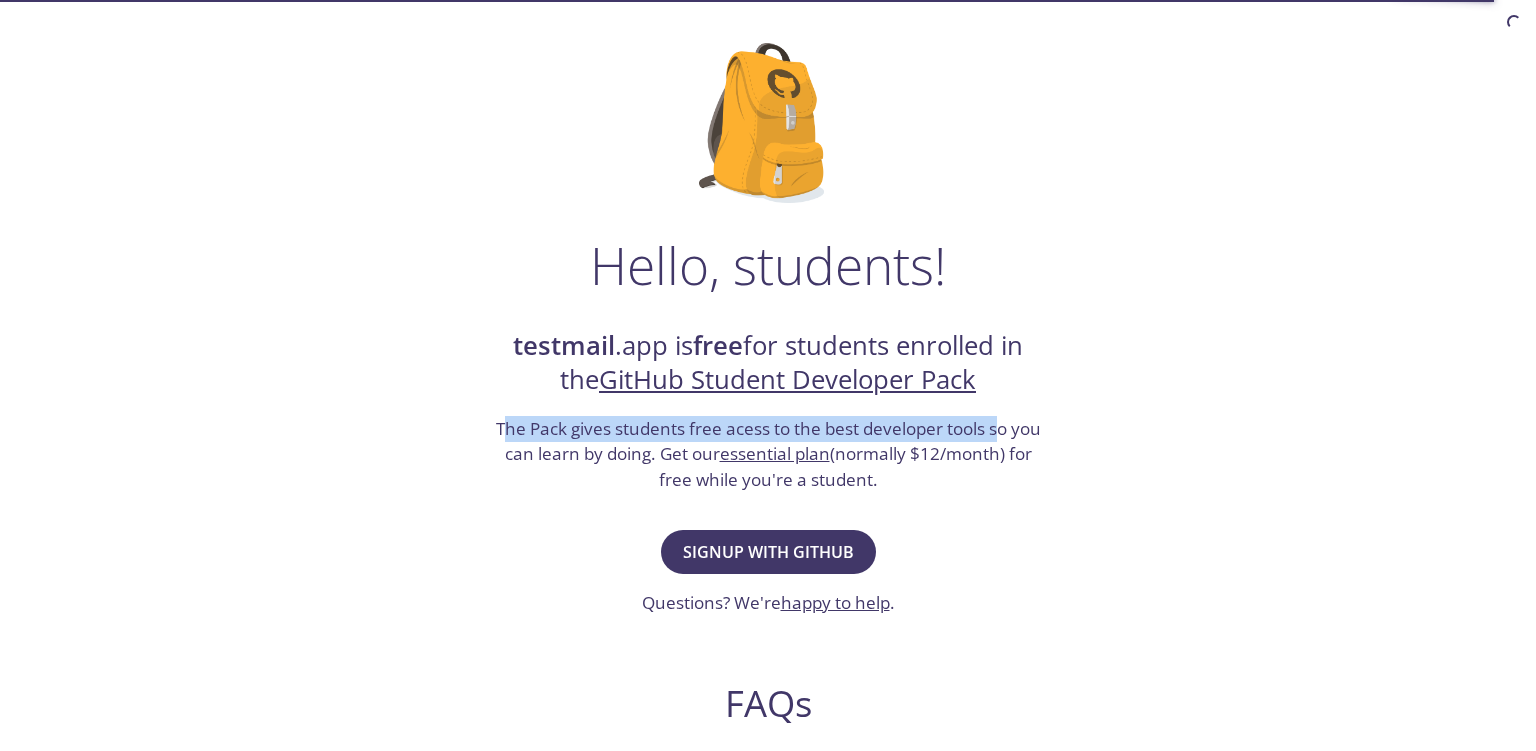 drag, startPoint x: 523, startPoint y: 414, endPoint x: 1018, endPoint y: 424, distance: 495.101 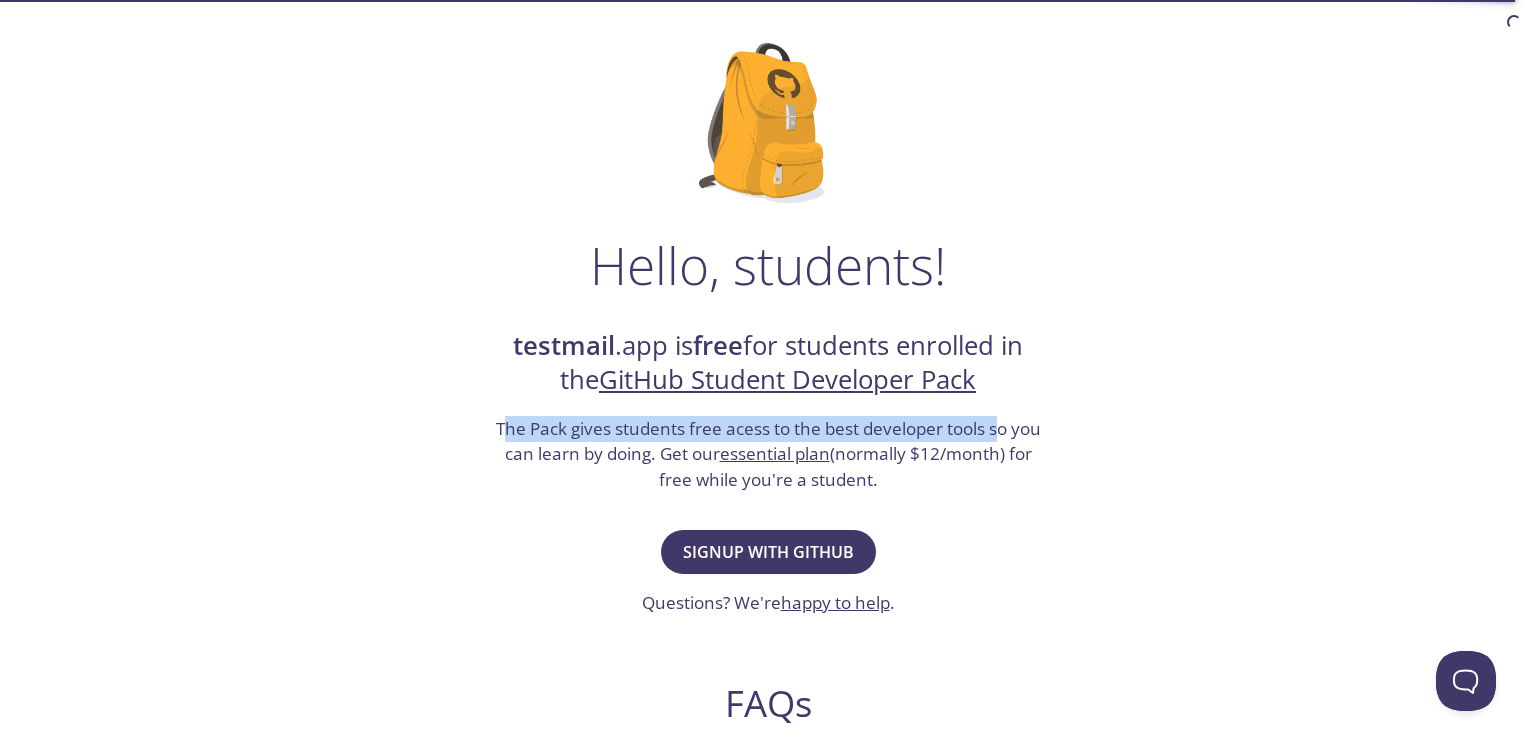 scroll, scrollTop: 316, scrollLeft: 0, axis: vertical 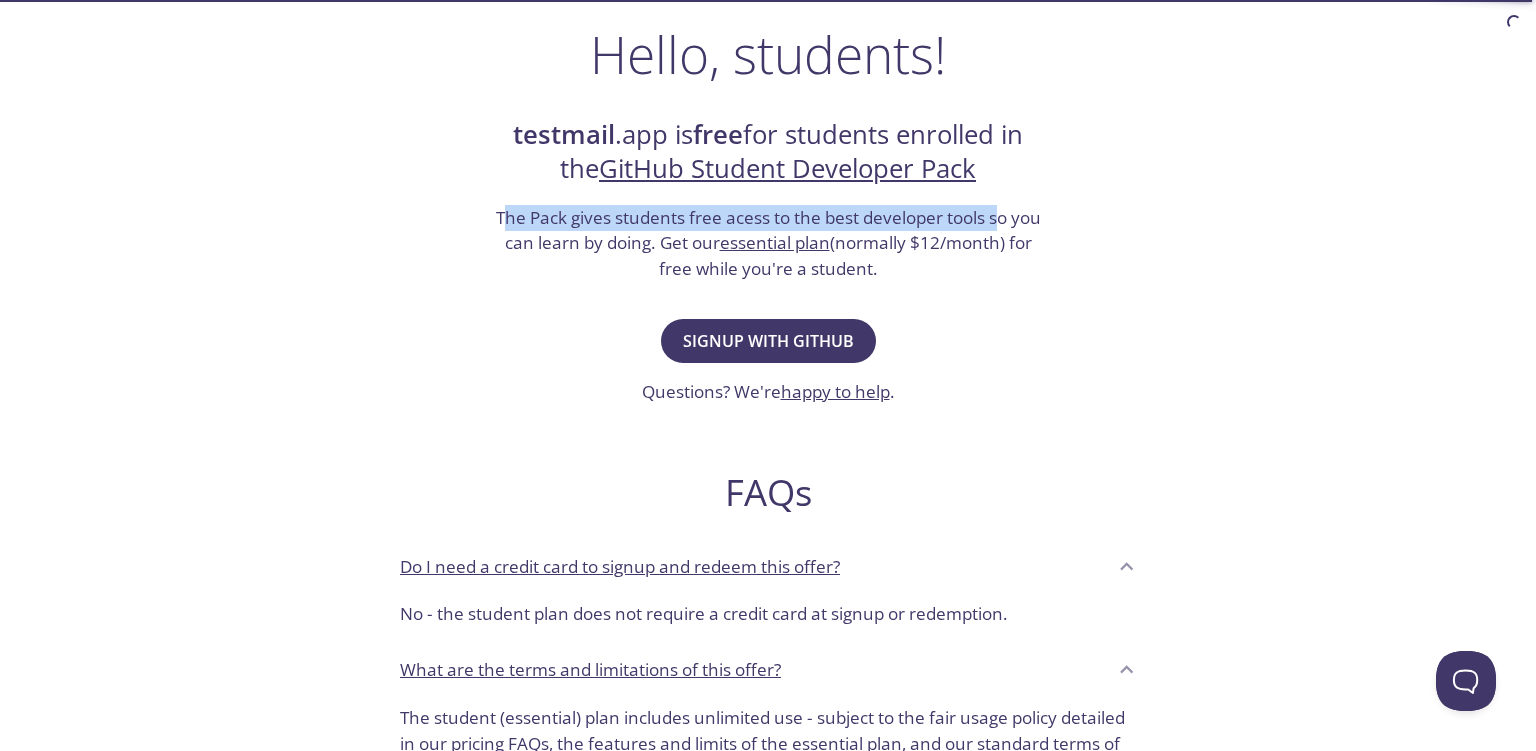 click on "Do I need a credit card to signup and redeem this offer?" at bounding box center (753, 567) 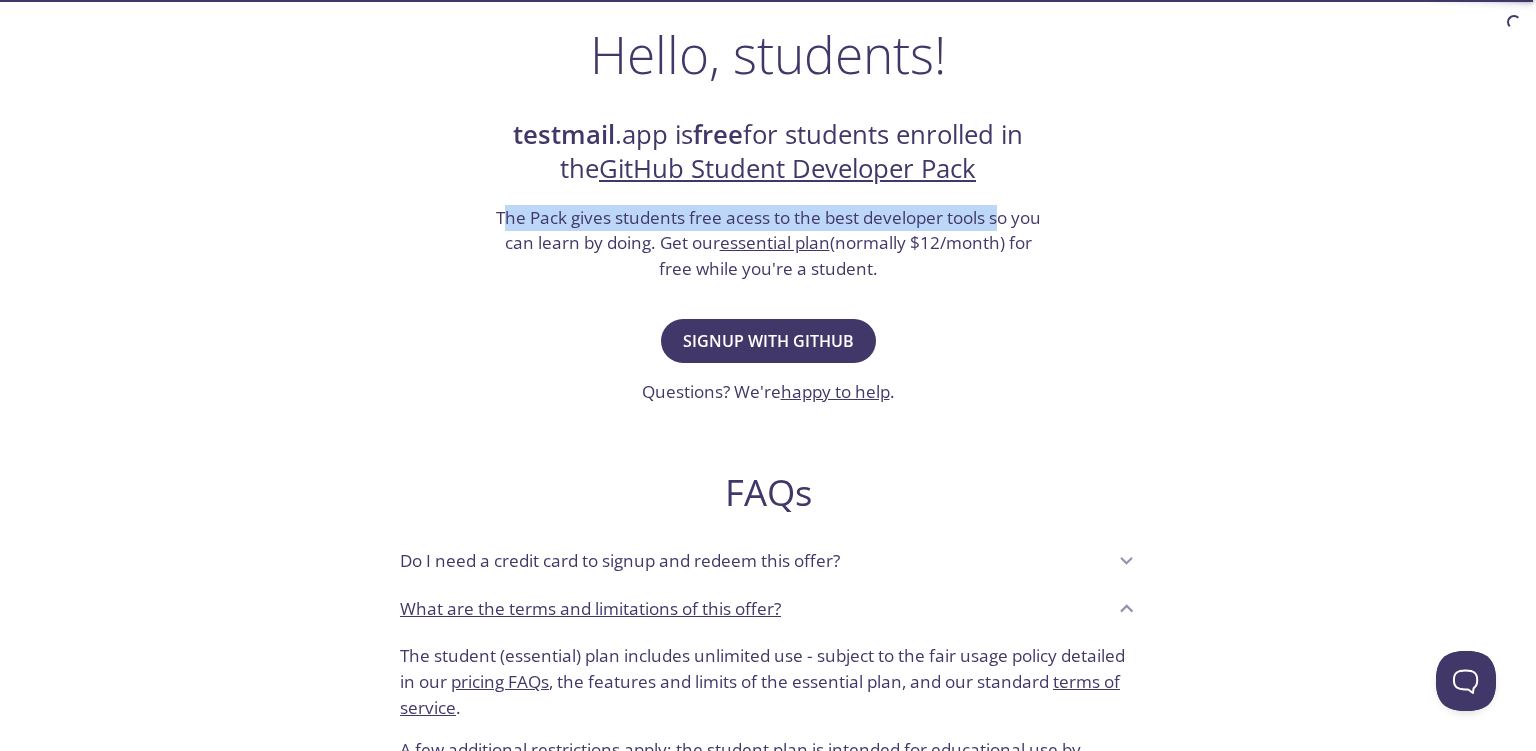 click on "Do I need a credit card to signup and redeem this offer?" at bounding box center [768, 560] 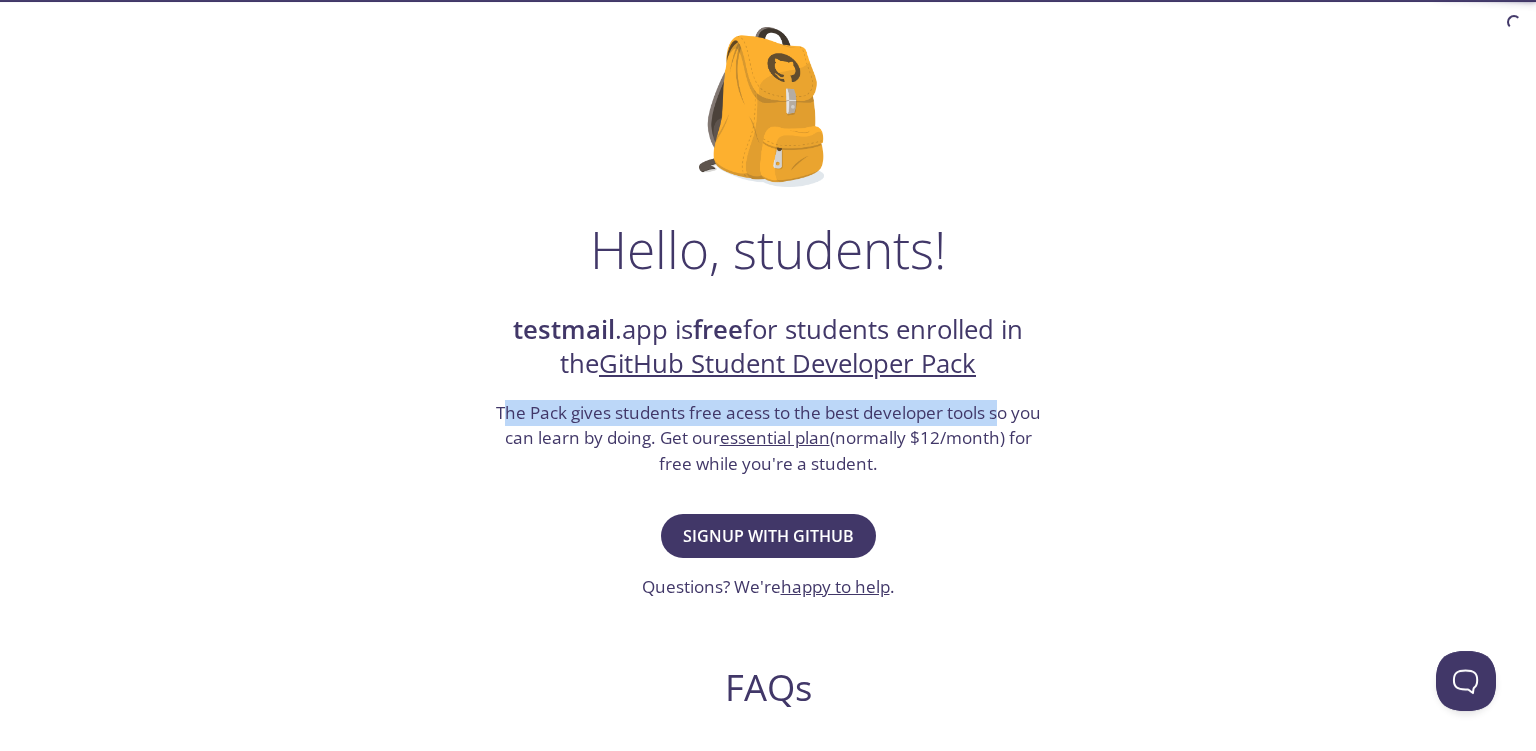 scroll, scrollTop: 118, scrollLeft: 0, axis: vertical 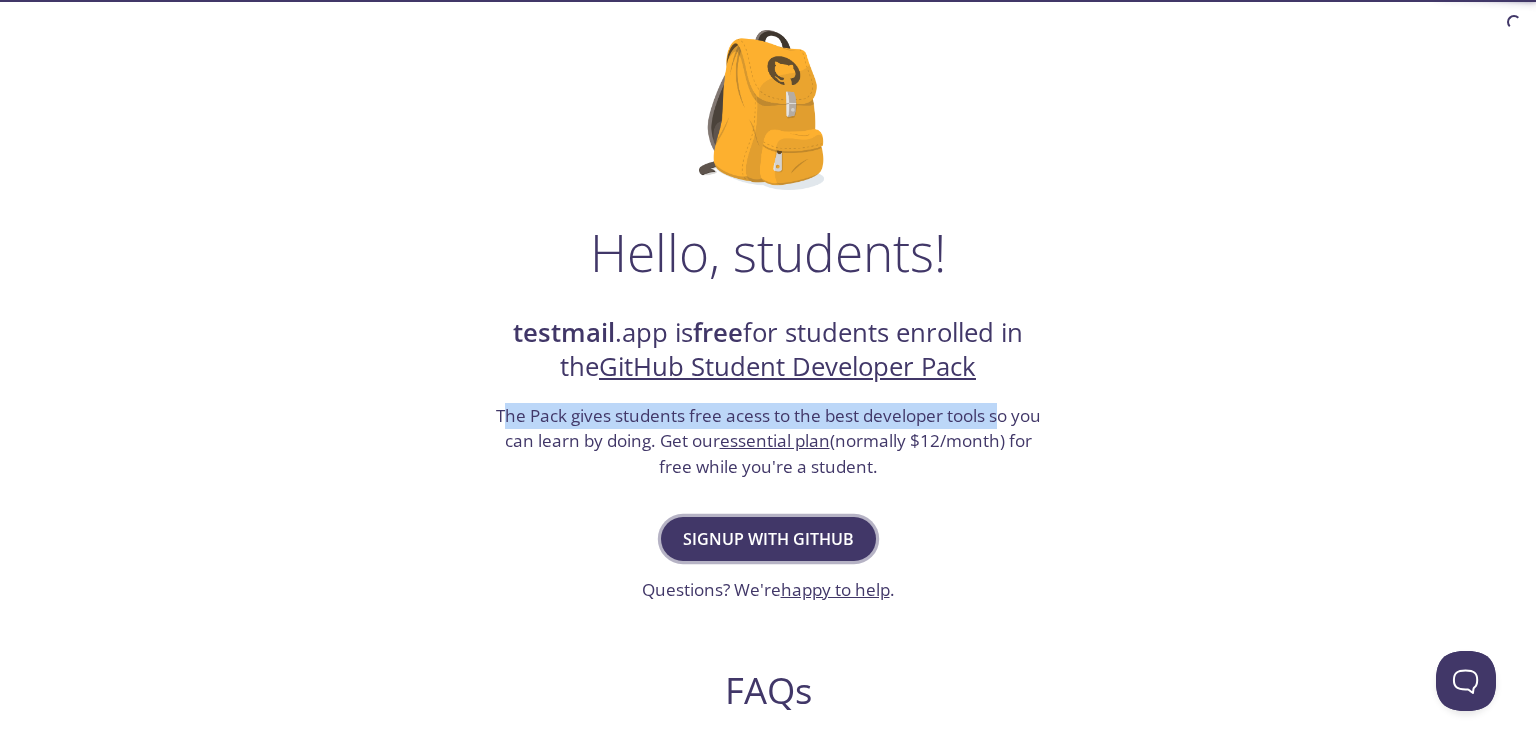 click on "Signup with GitHub" at bounding box center [768, 539] 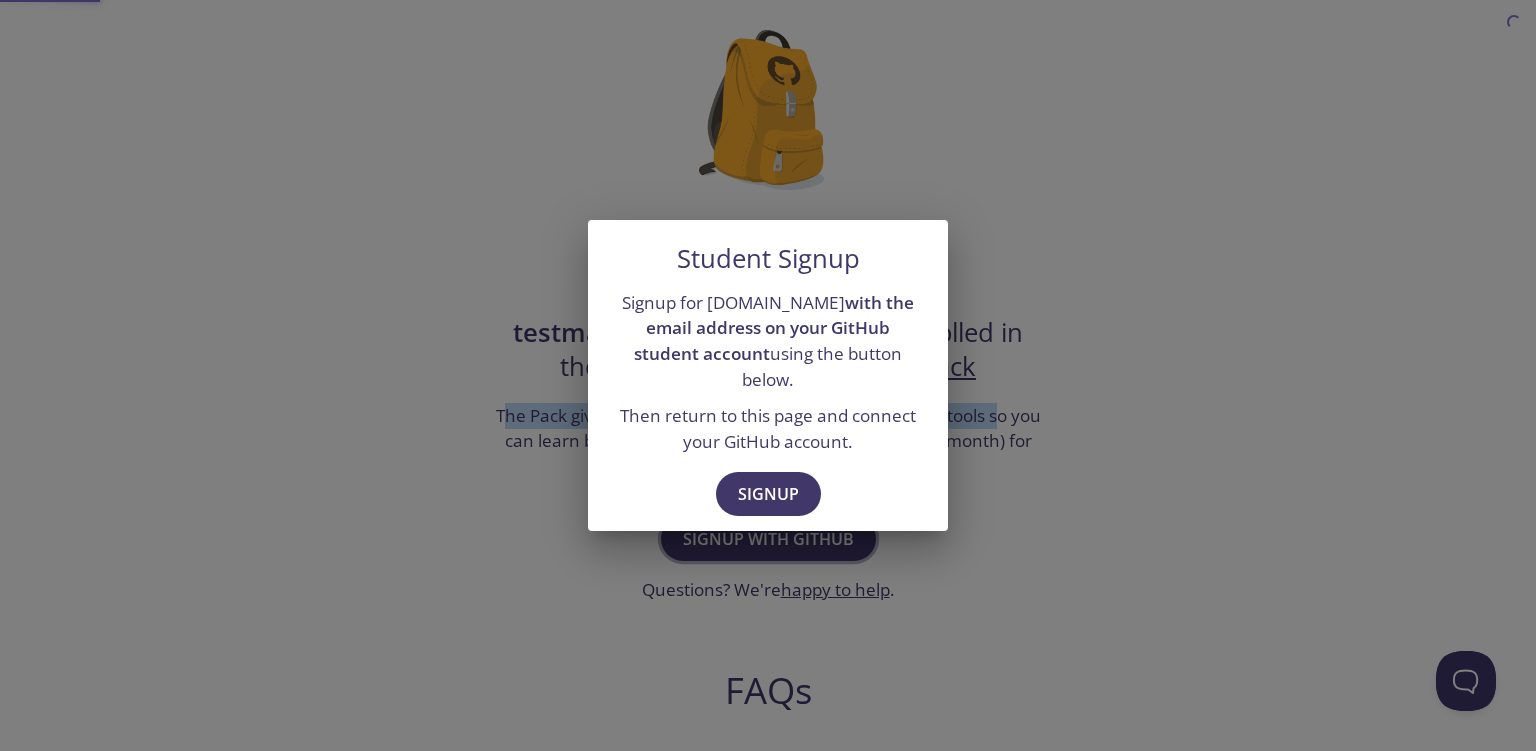 scroll, scrollTop: 0, scrollLeft: 0, axis: both 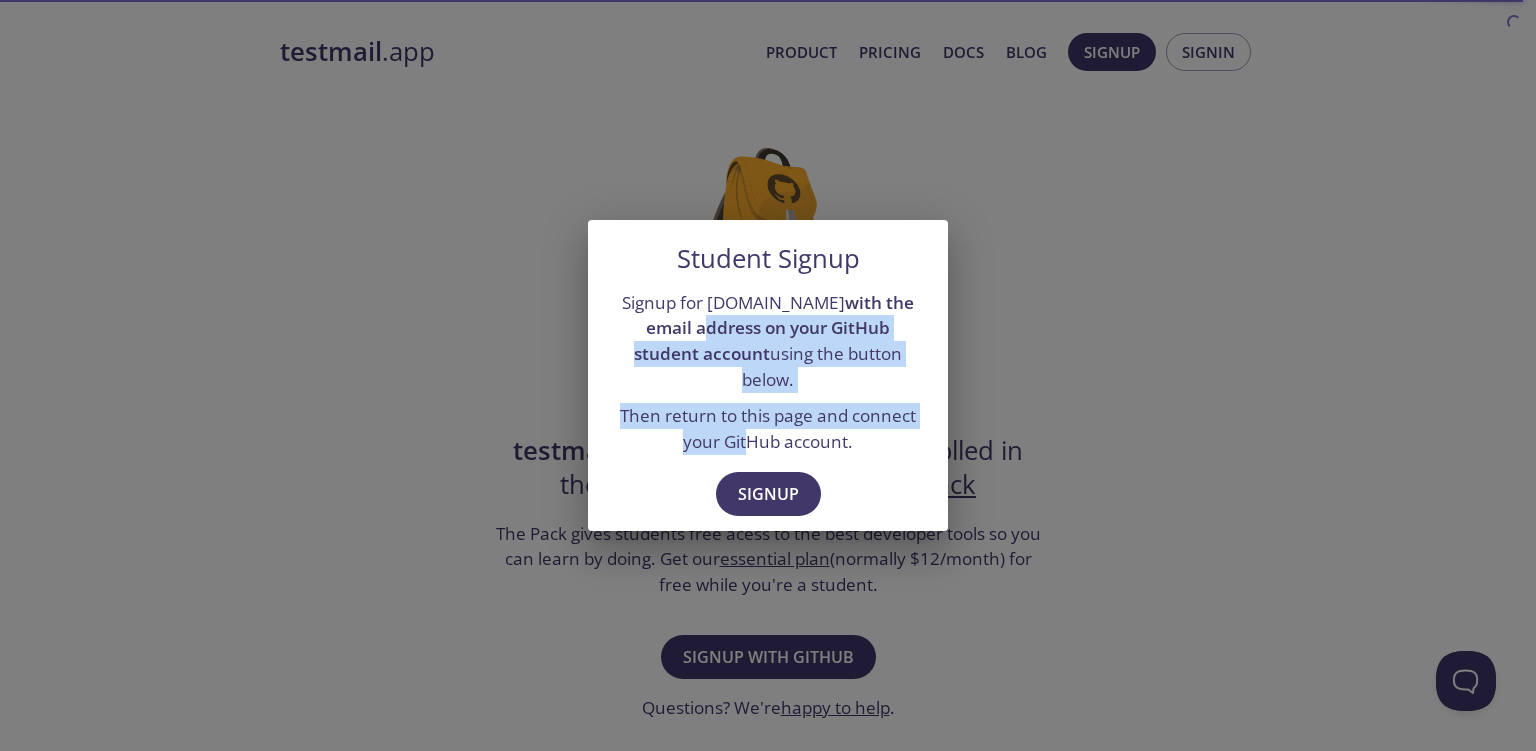 drag, startPoint x: 644, startPoint y: 340, endPoint x: 745, endPoint y: 422, distance: 130.09612 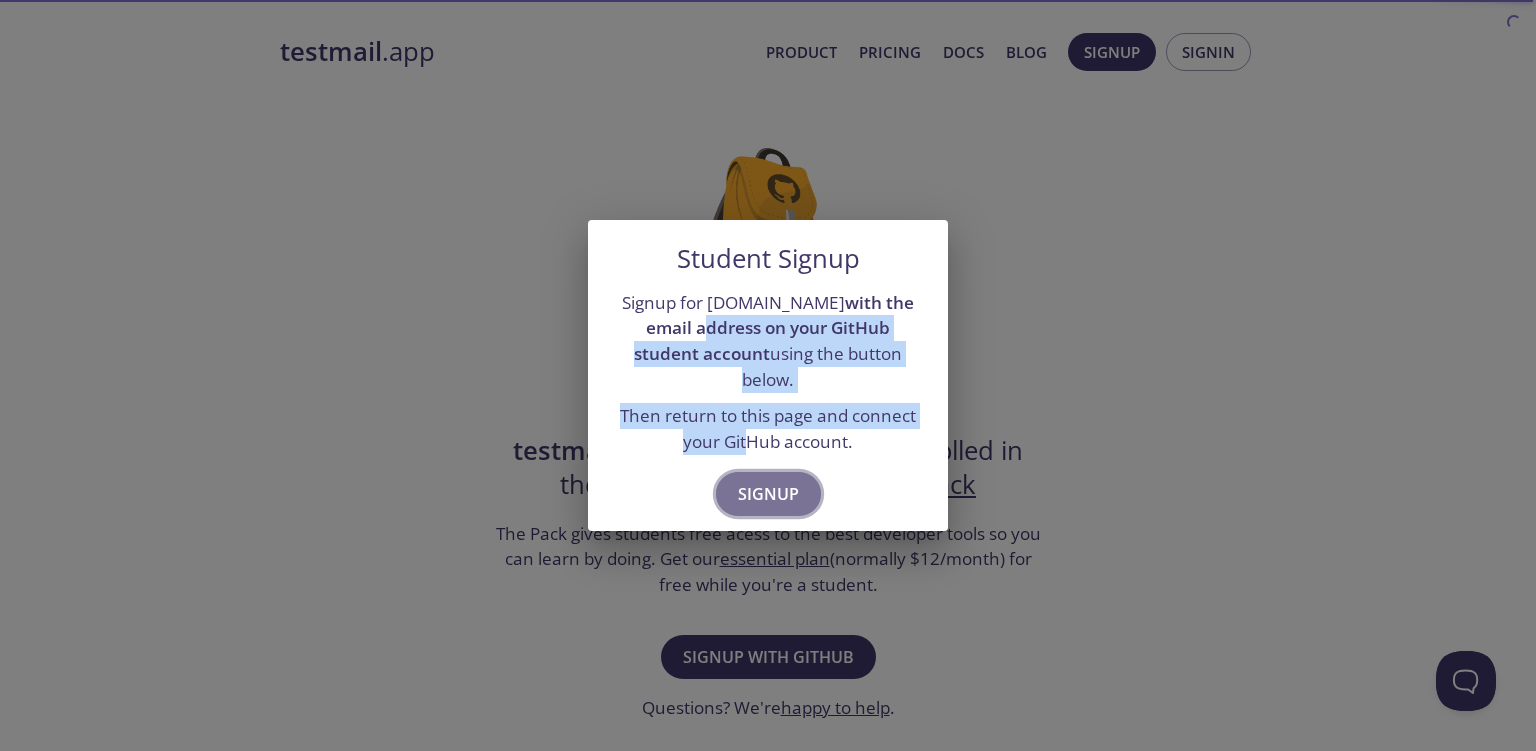 click on "Signup" at bounding box center [768, 494] 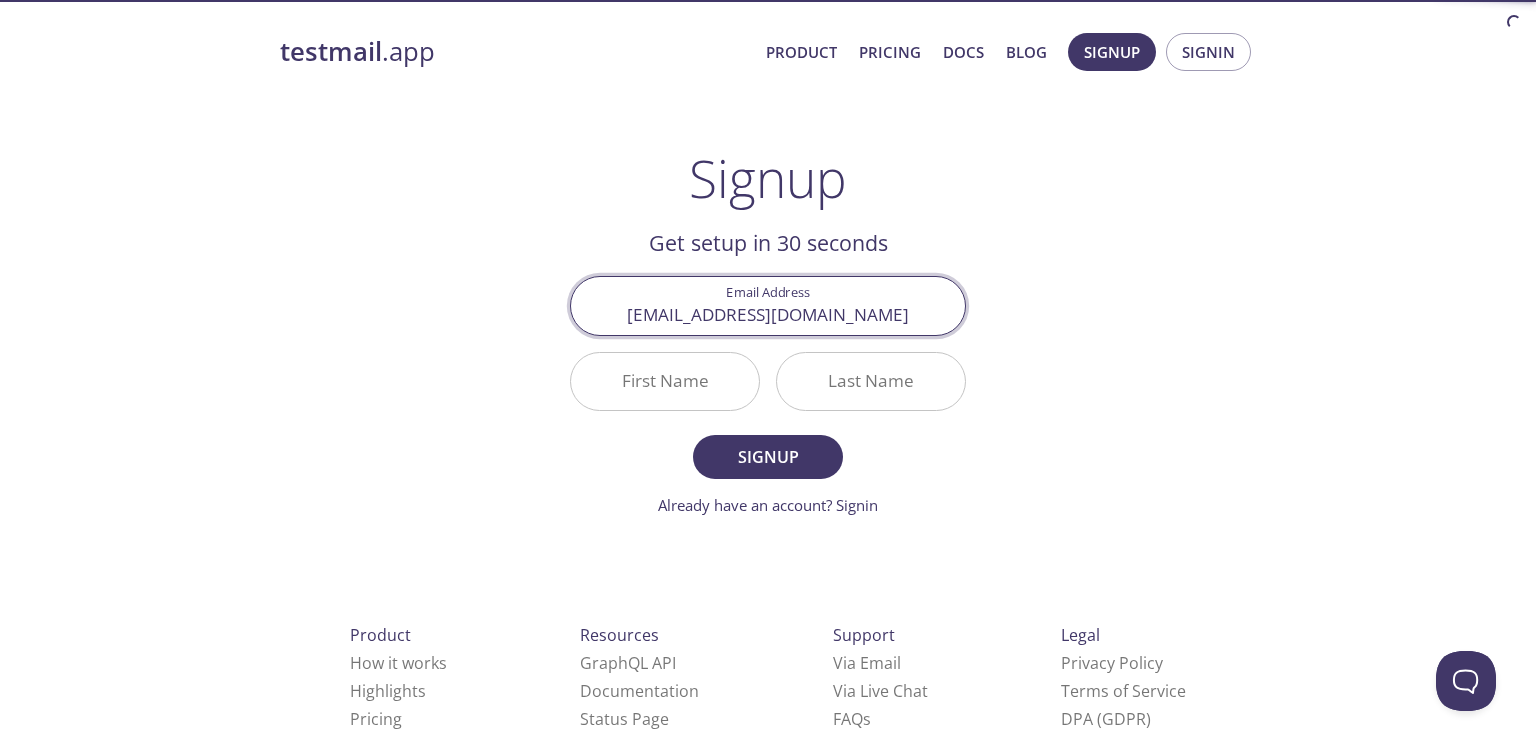 type on "[EMAIL_ADDRESS][DOMAIN_NAME]" 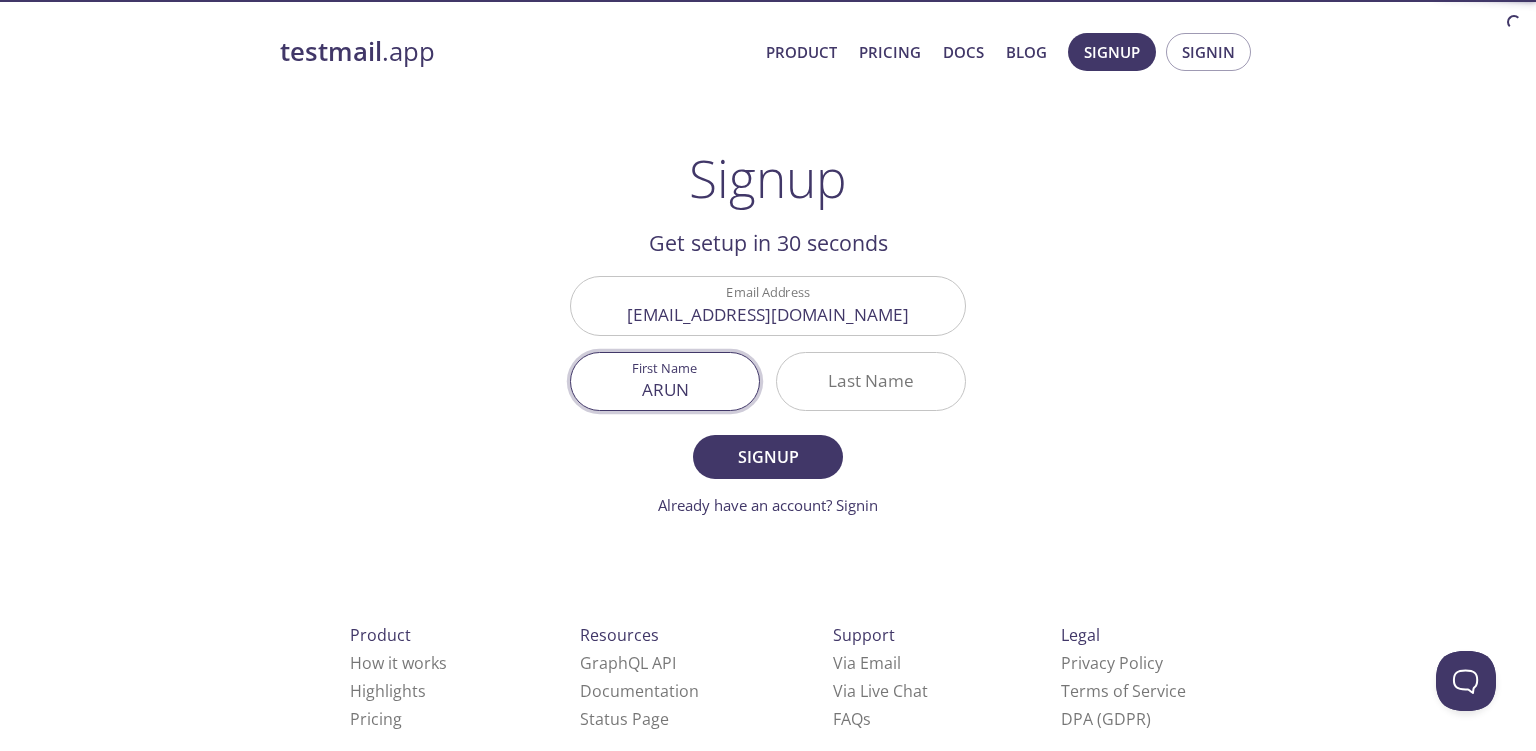 type on "ARUN" 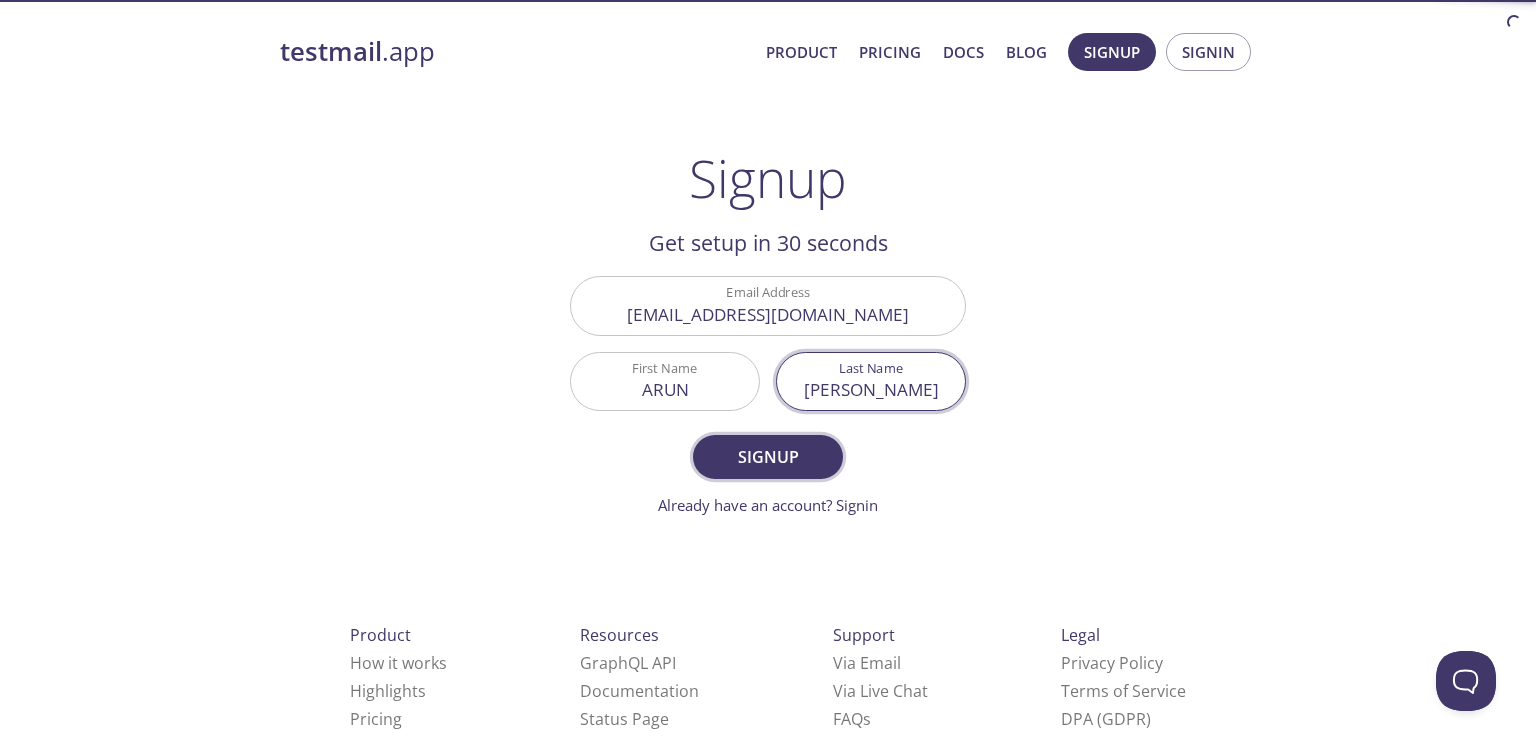 type on "[PERSON_NAME]" 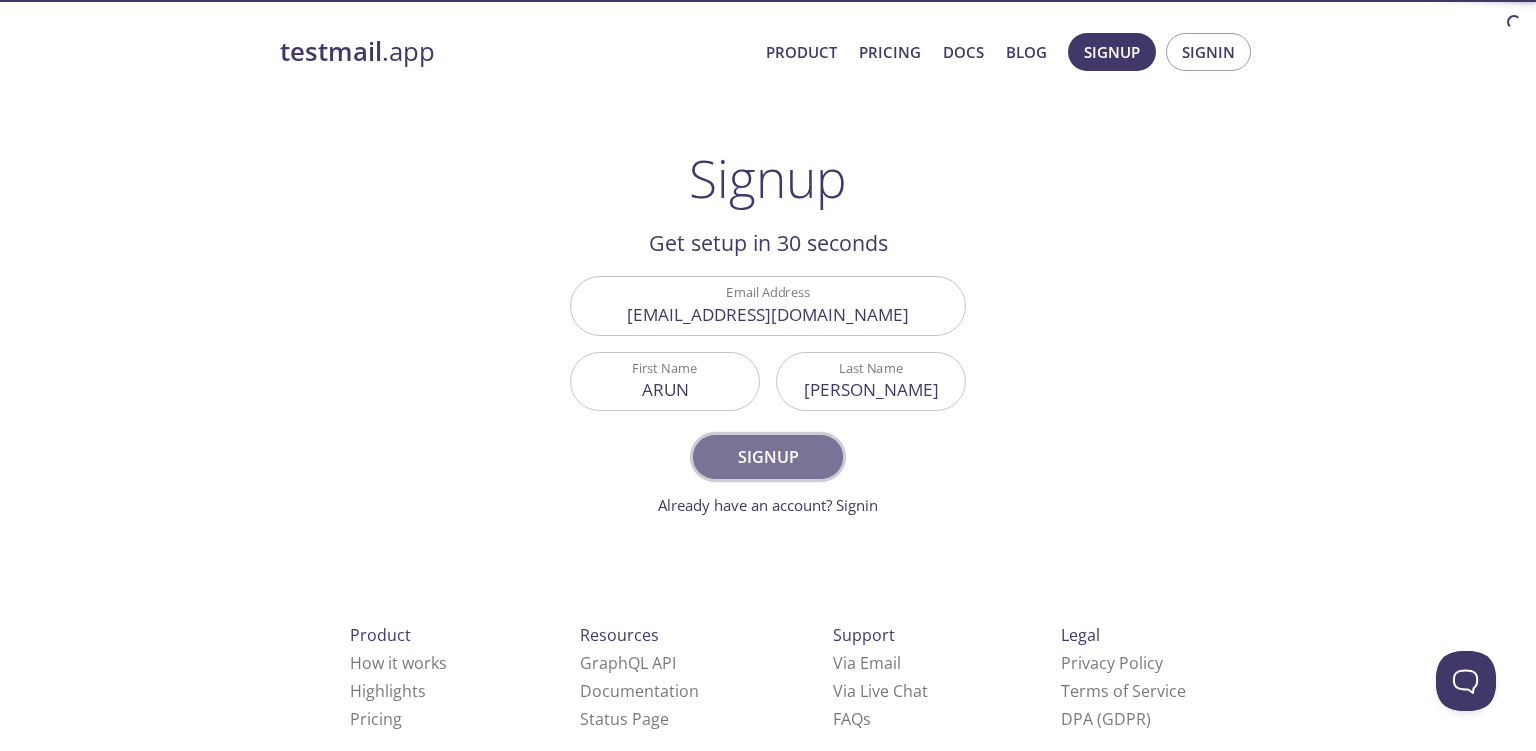click on "Signup" at bounding box center (768, 457) 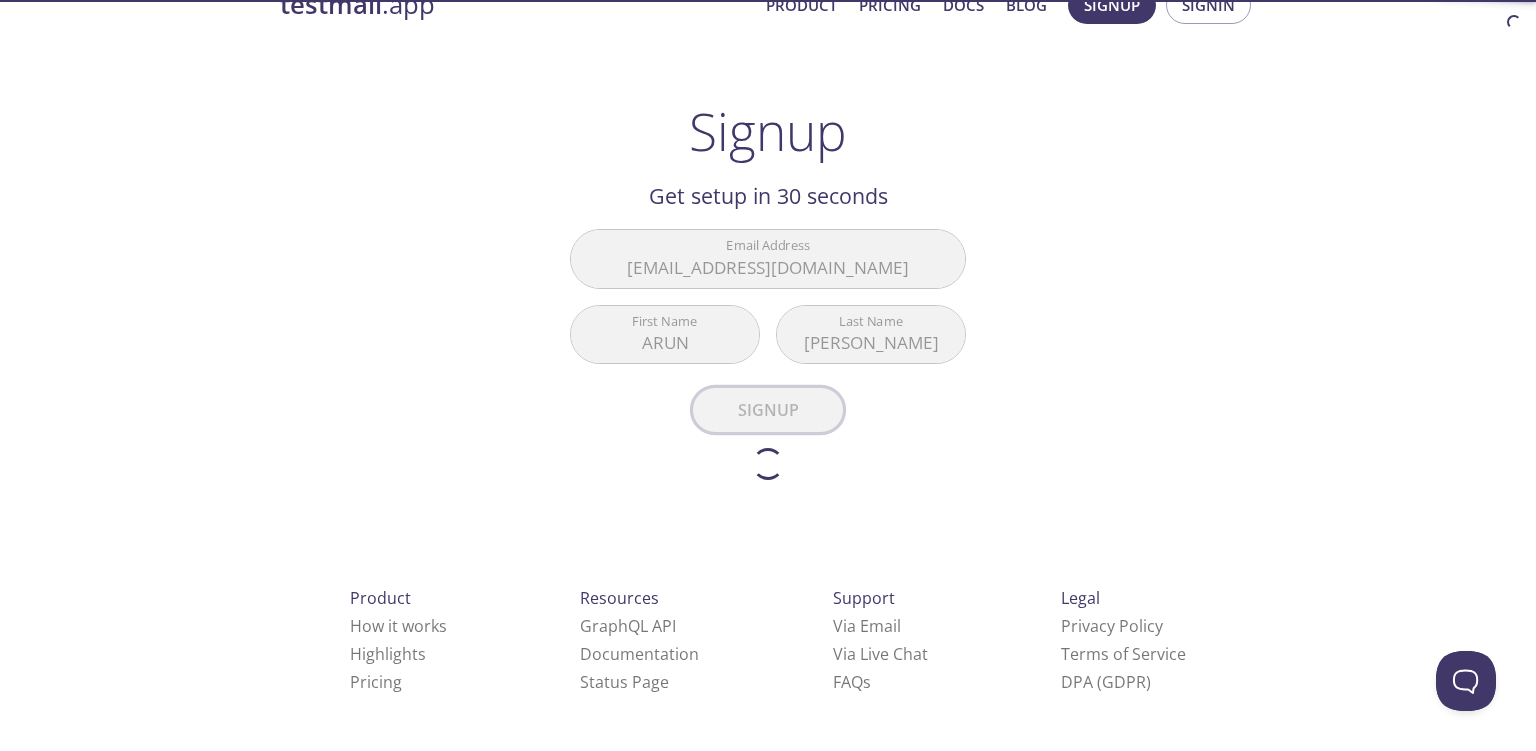 scroll, scrollTop: 0, scrollLeft: 0, axis: both 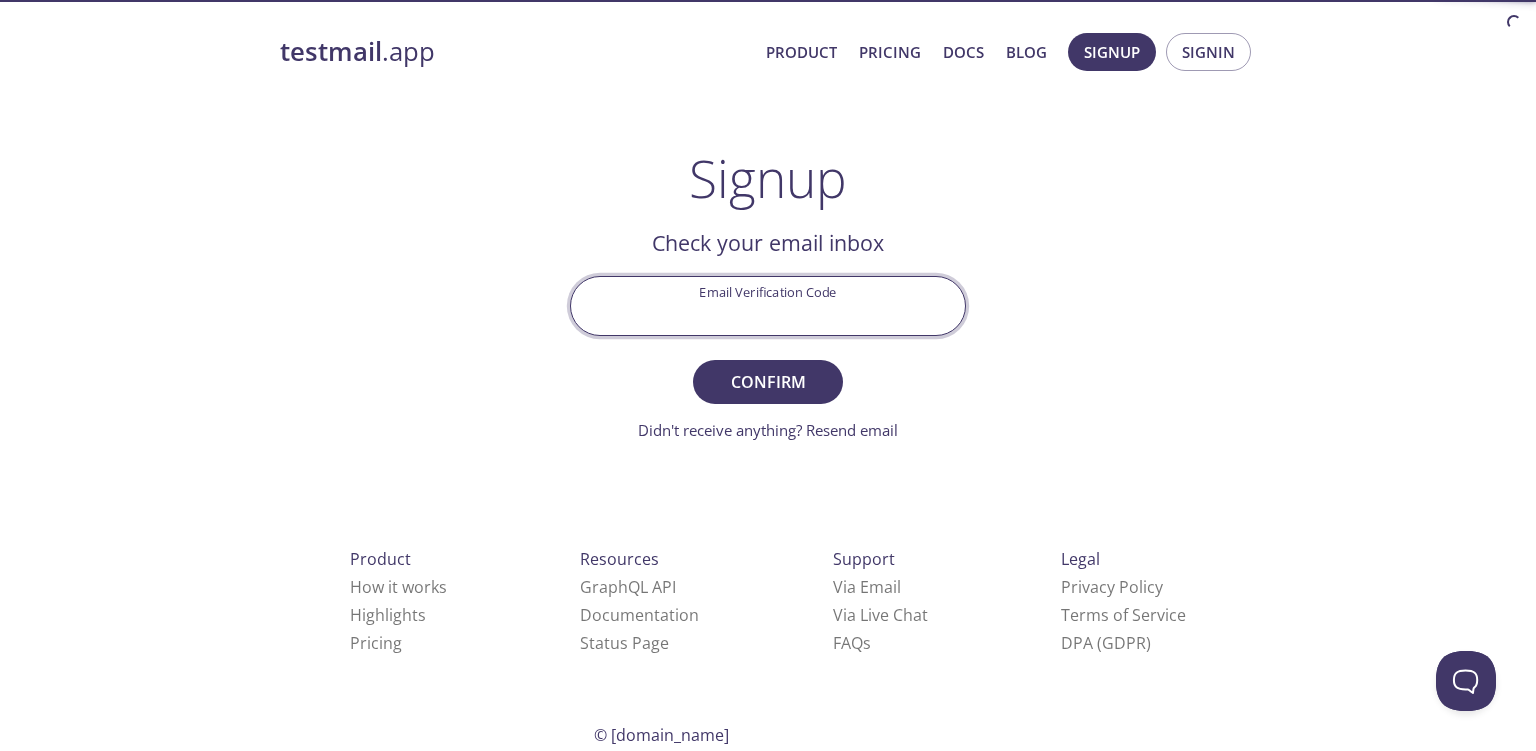 click on "Email Verification Code" at bounding box center (768, 305) 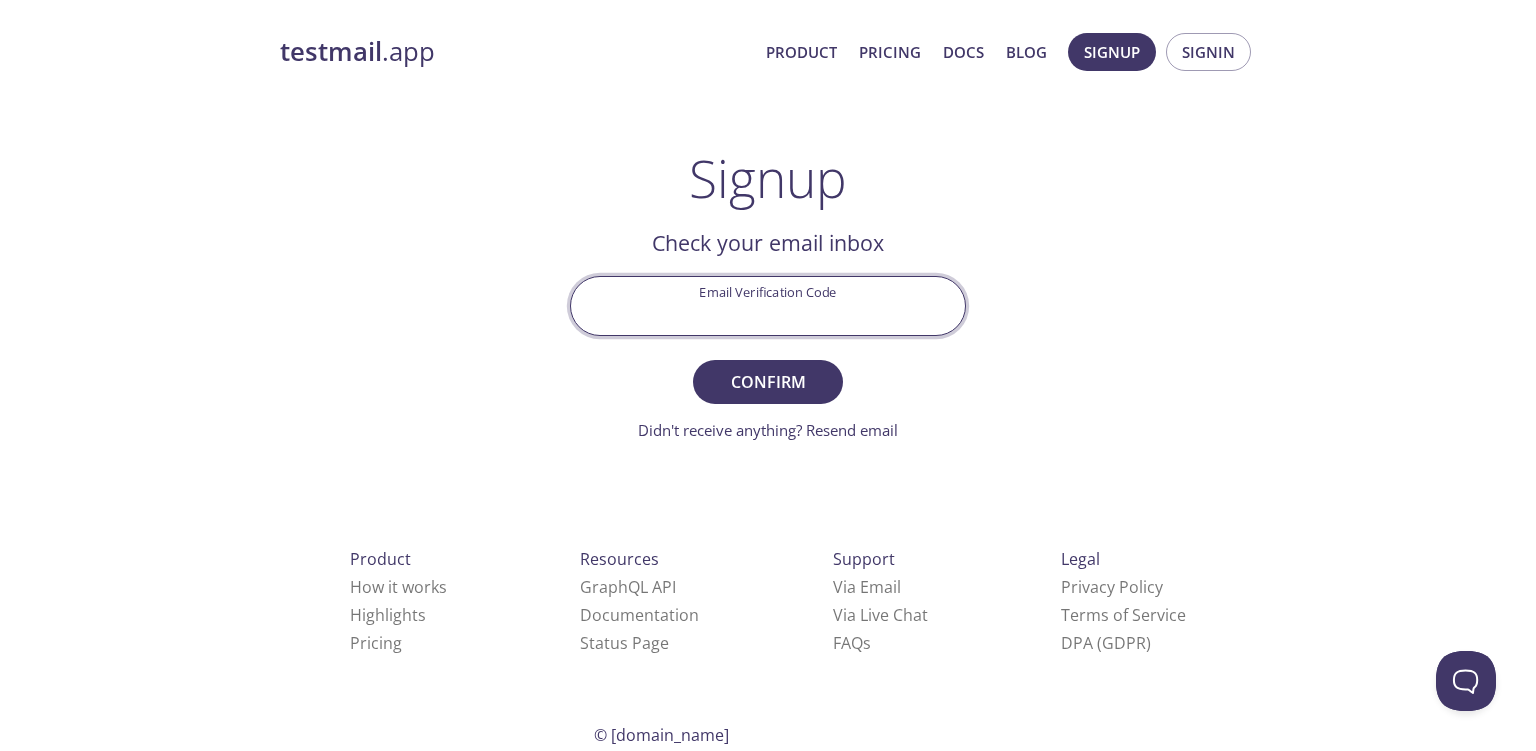 paste on "KKZTYMN" 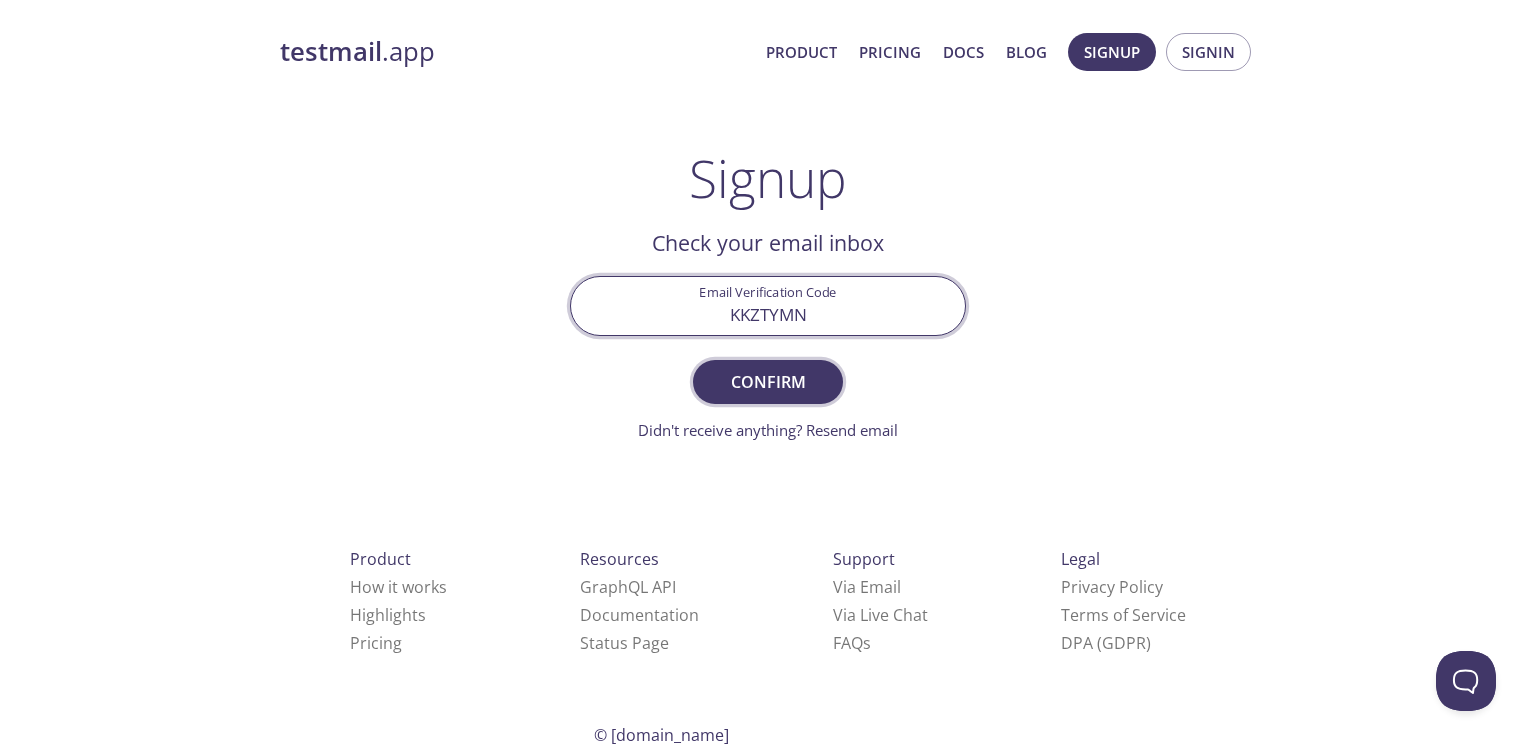 type on "KKZTYMN" 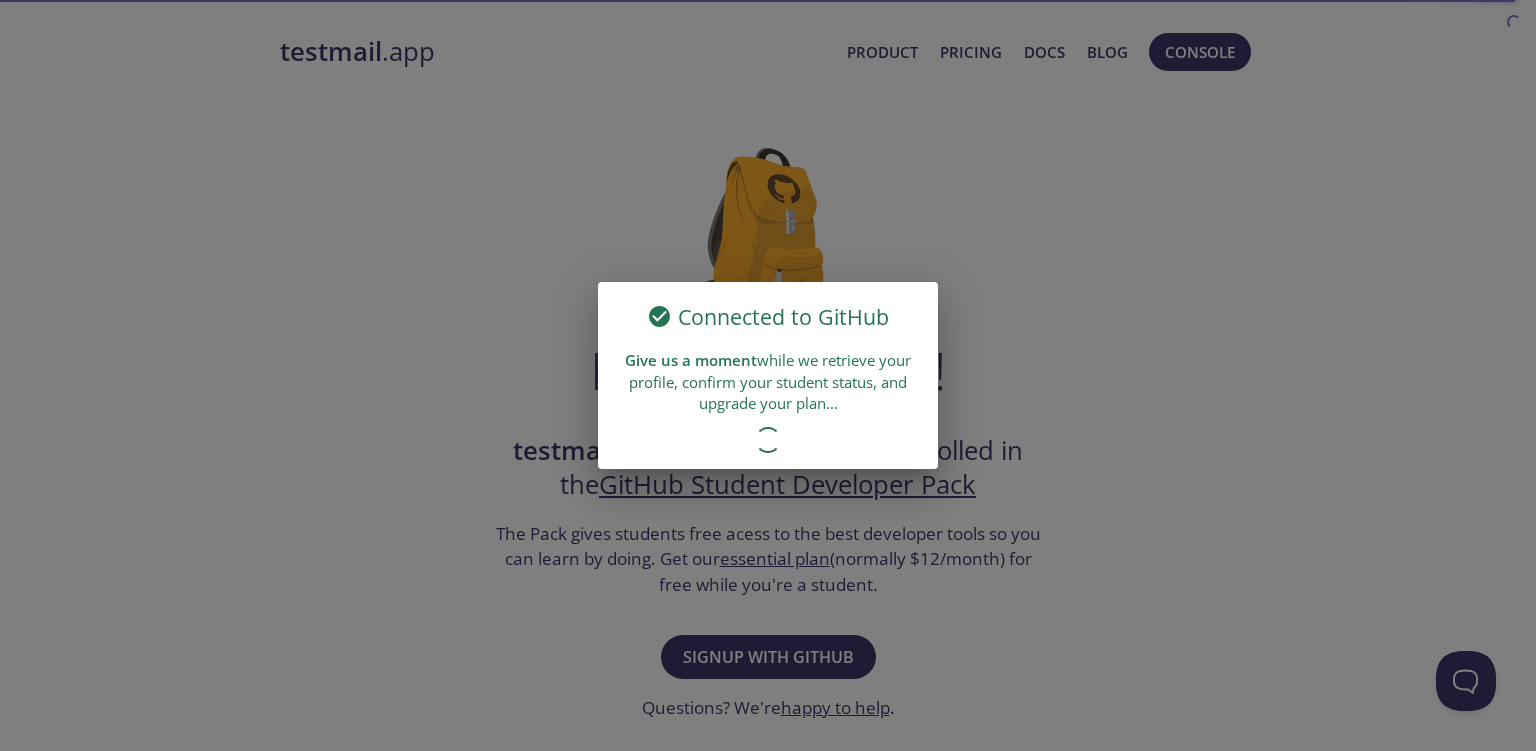 scroll, scrollTop: 0, scrollLeft: 0, axis: both 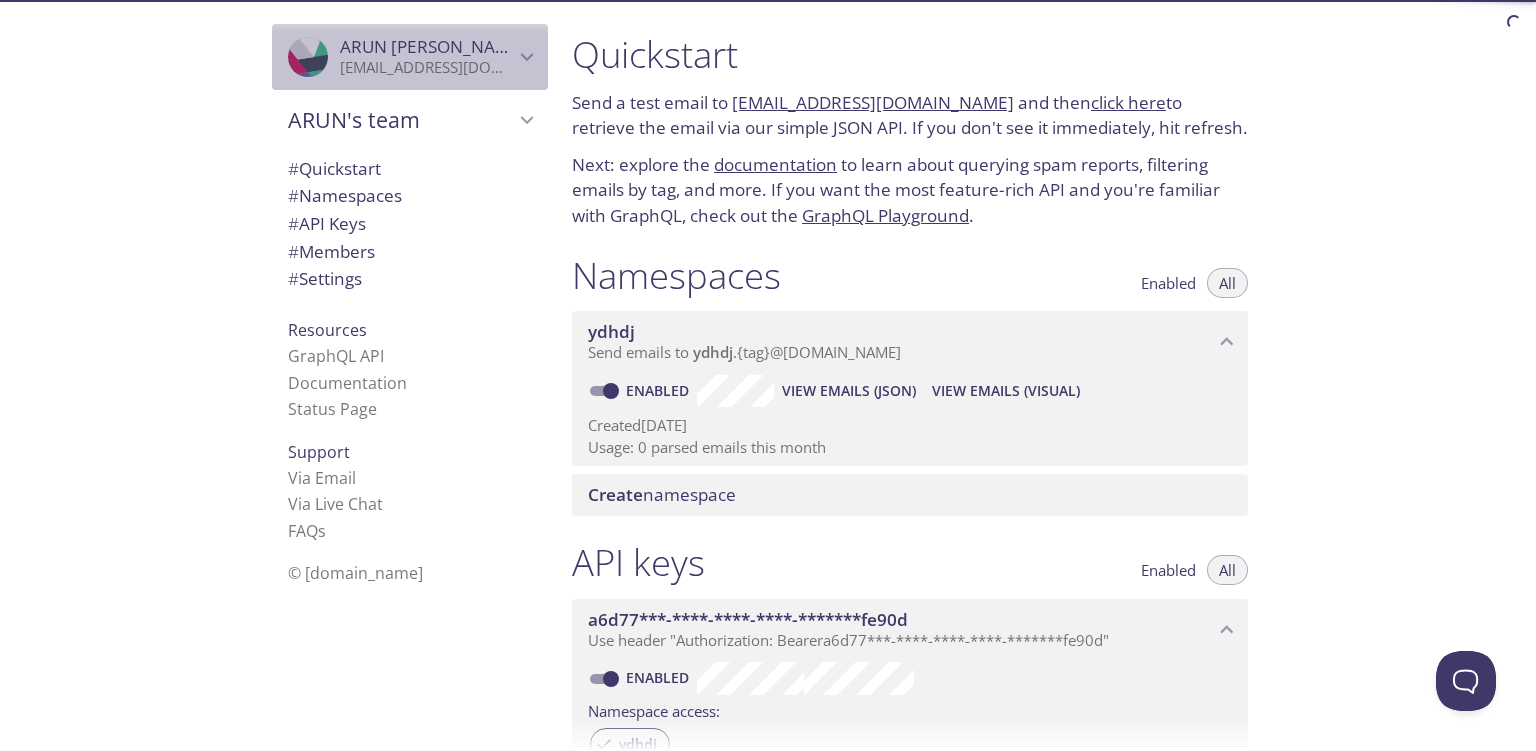 click 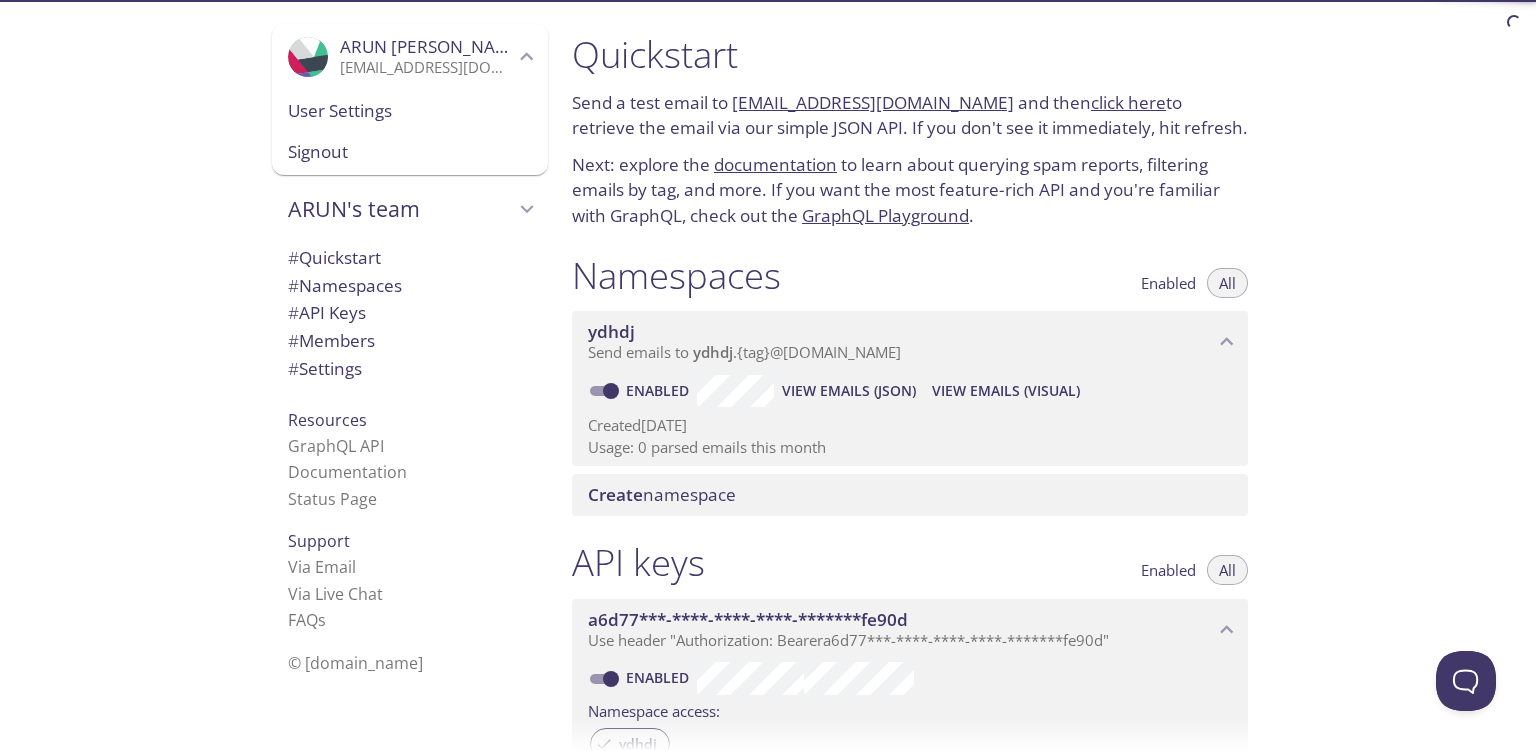 click 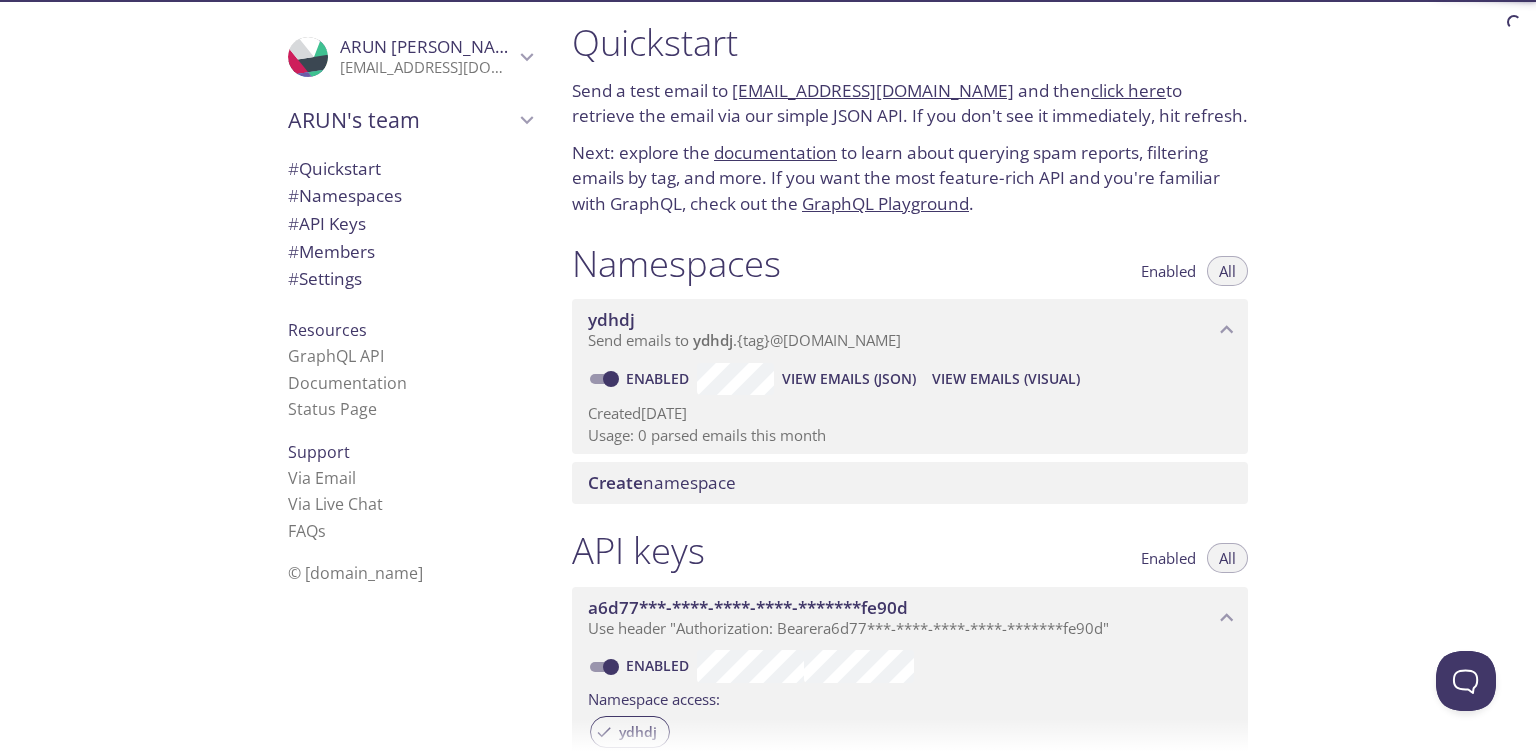 scroll, scrollTop: 0, scrollLeft: 0, axis: both 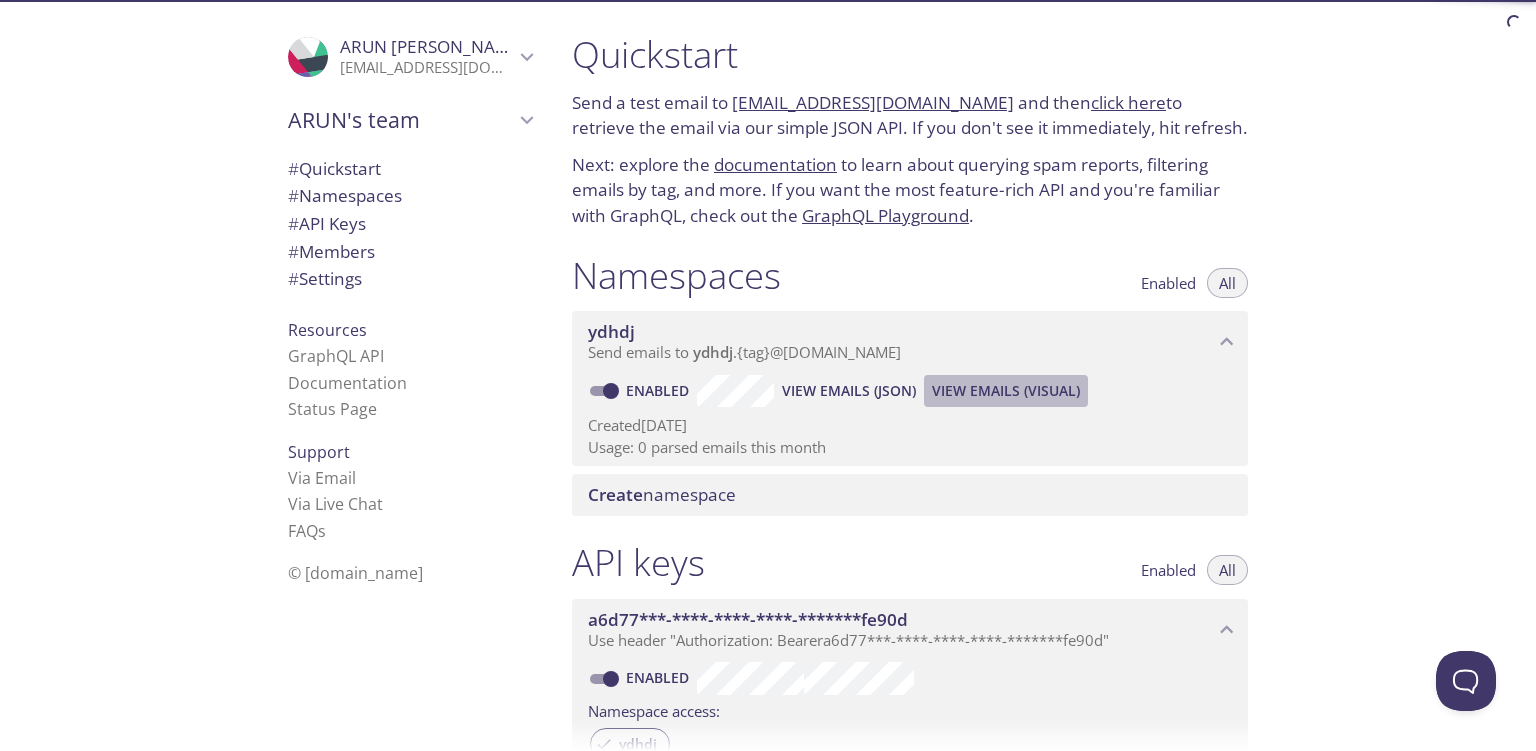 click on "View Emails (Visual)" at bounding box center (1006, 391) 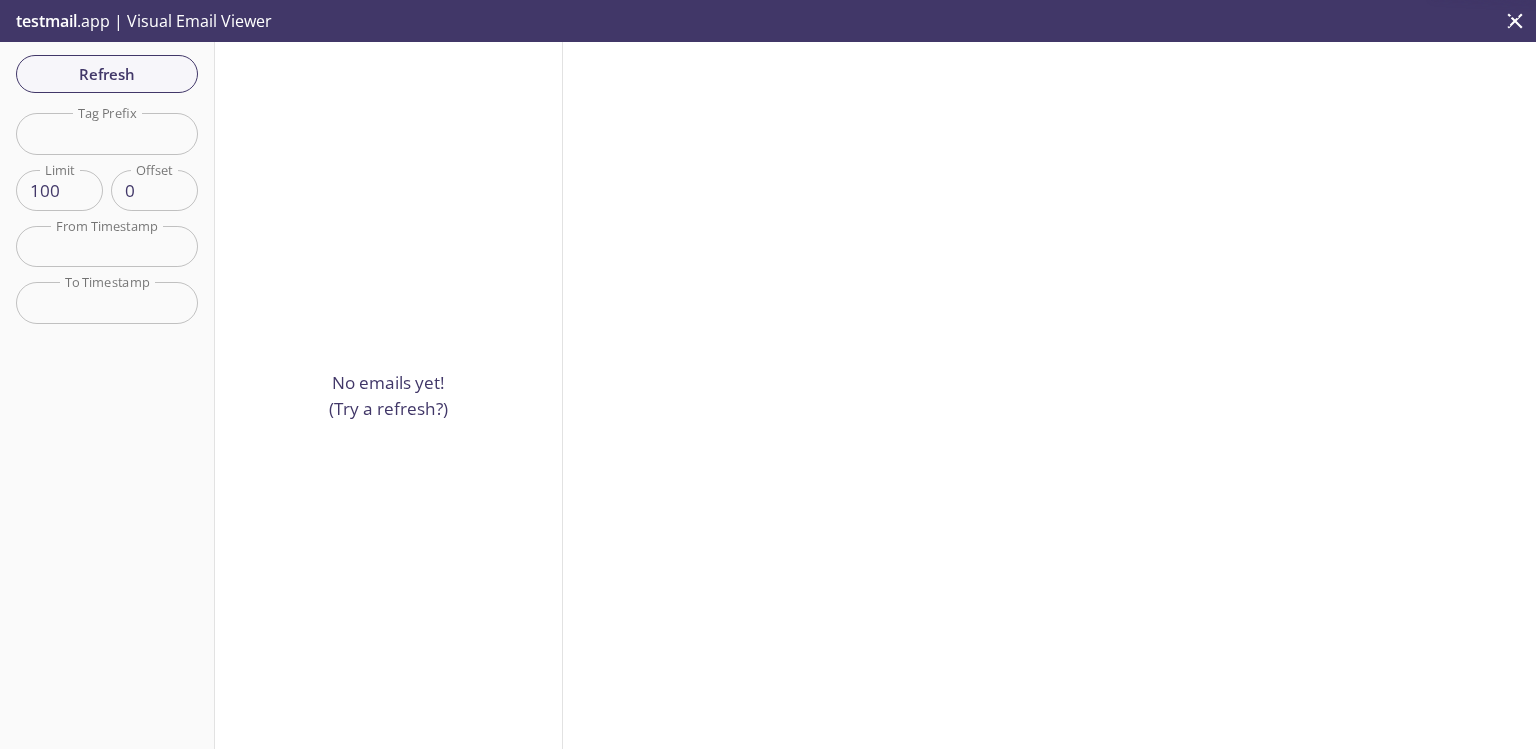 click on "No emails yet! (Try a refresh?)" at bounding box center [388, 395] 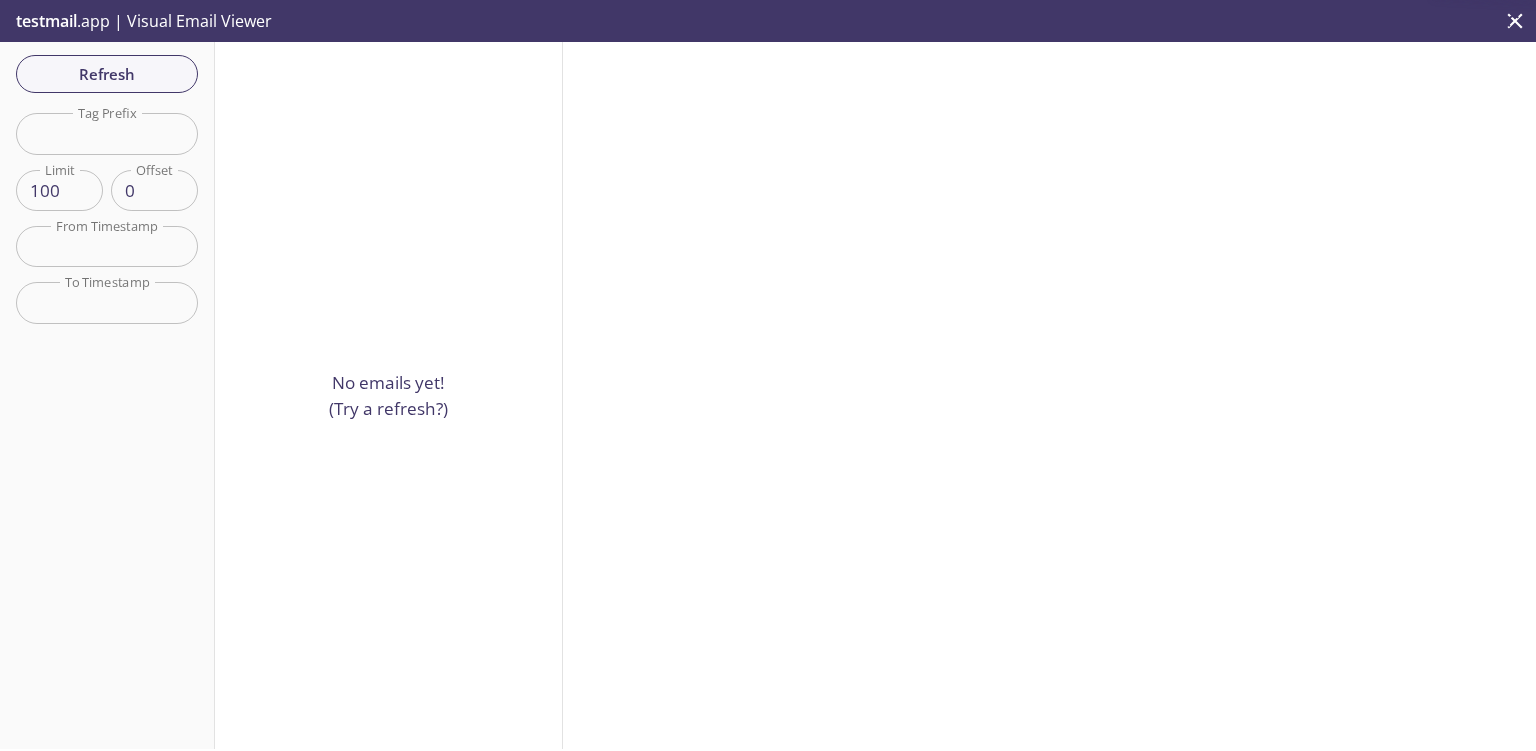 click on "No emails yet! (Try a refresh?)" at bounding box center (389, 395) 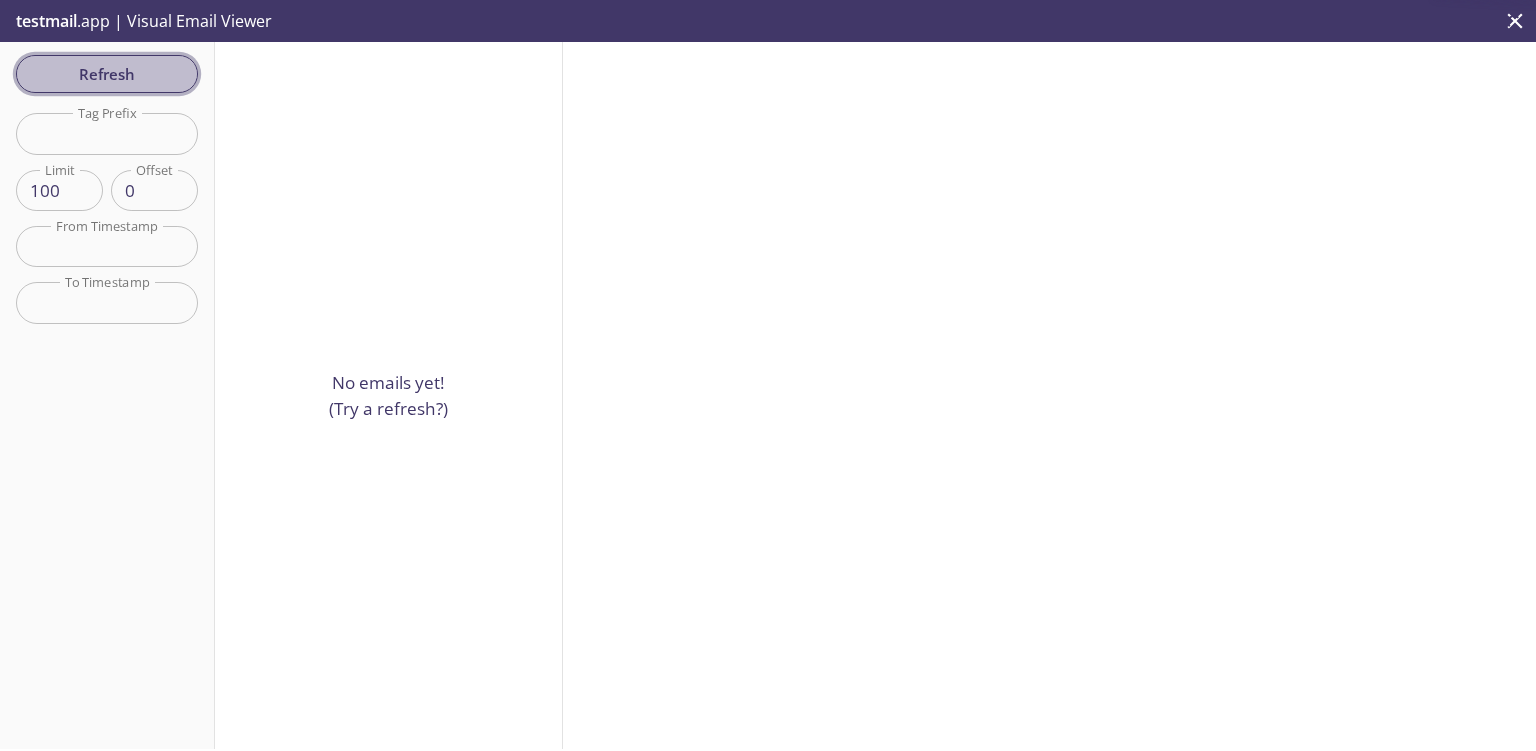 click on "Refresh" at bounding box center [107, 74] 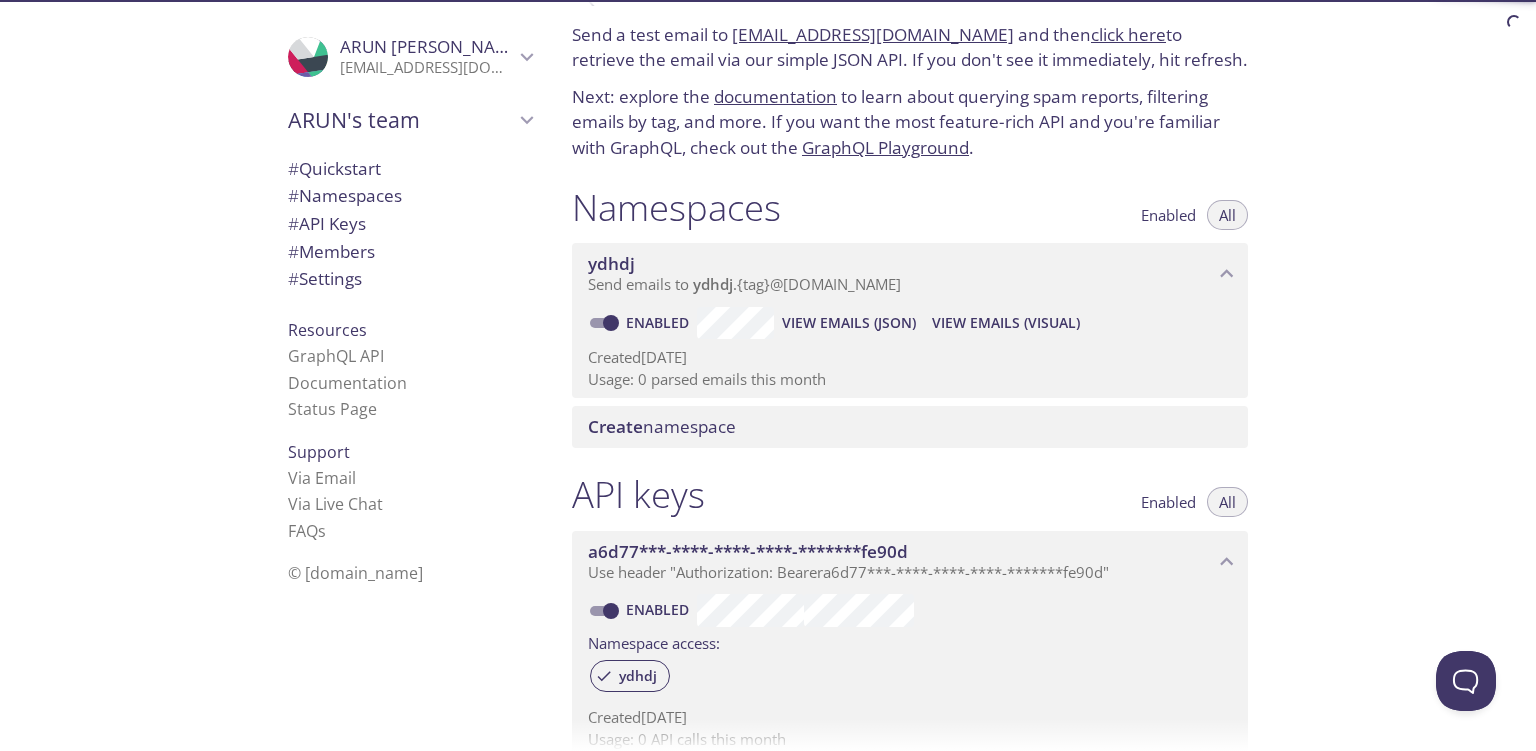 scroll, scrollTop: 0, scrollLeft: 0, axis: both 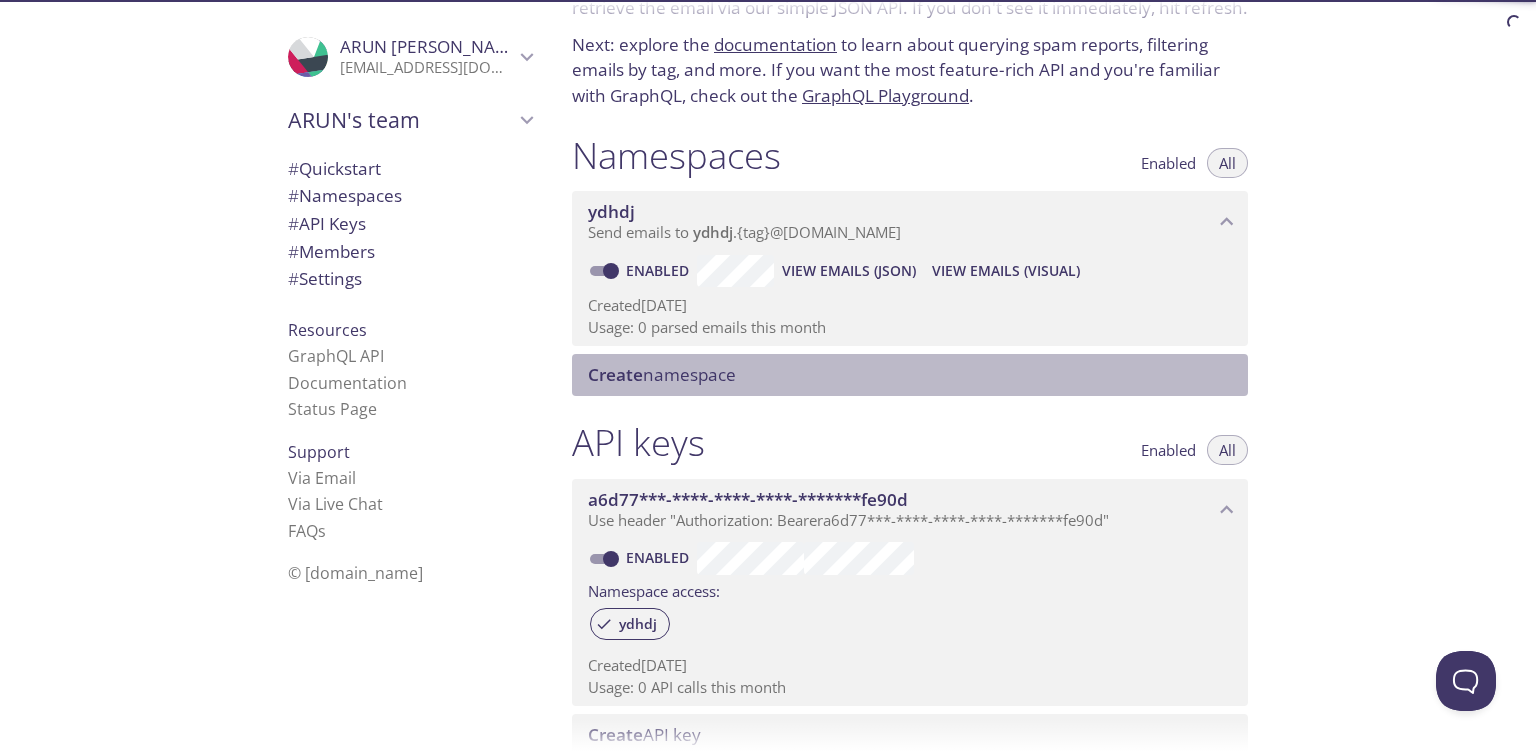 click on "Create  namespace" at bounding box center [910, 375] 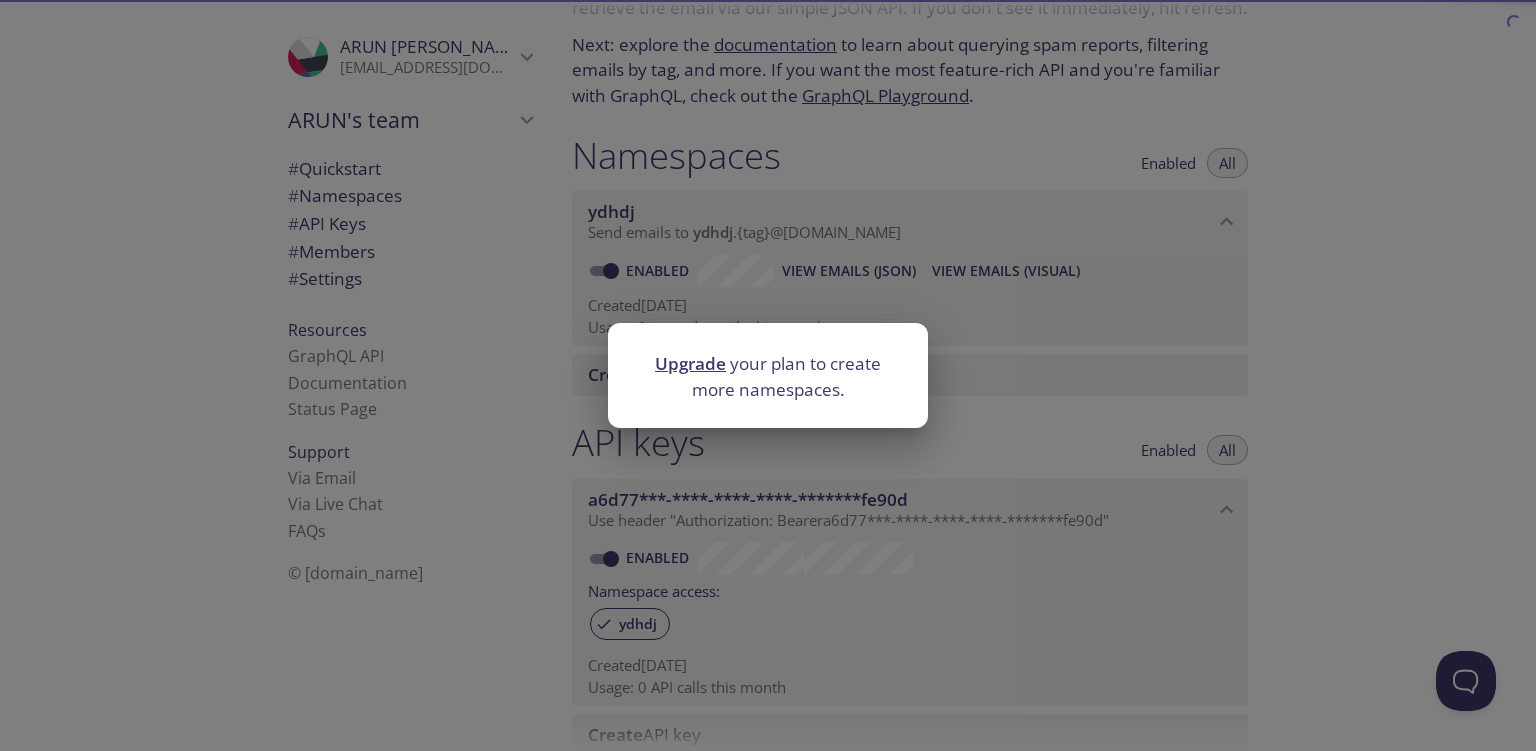 click on "Upgrade" at bounding box center [690, 363] 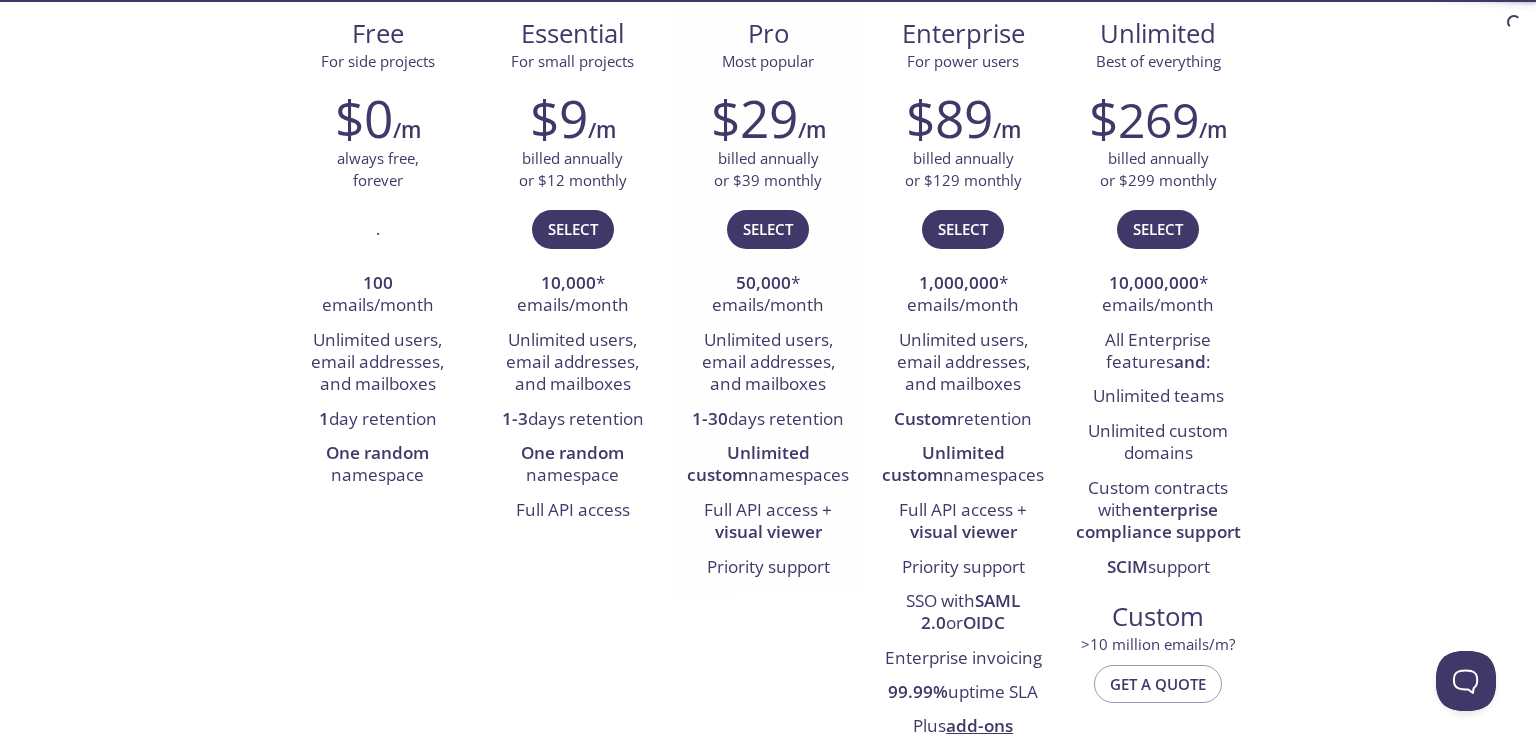 scroll, scrollTop: 0, scrollLeft: 0, axis: both 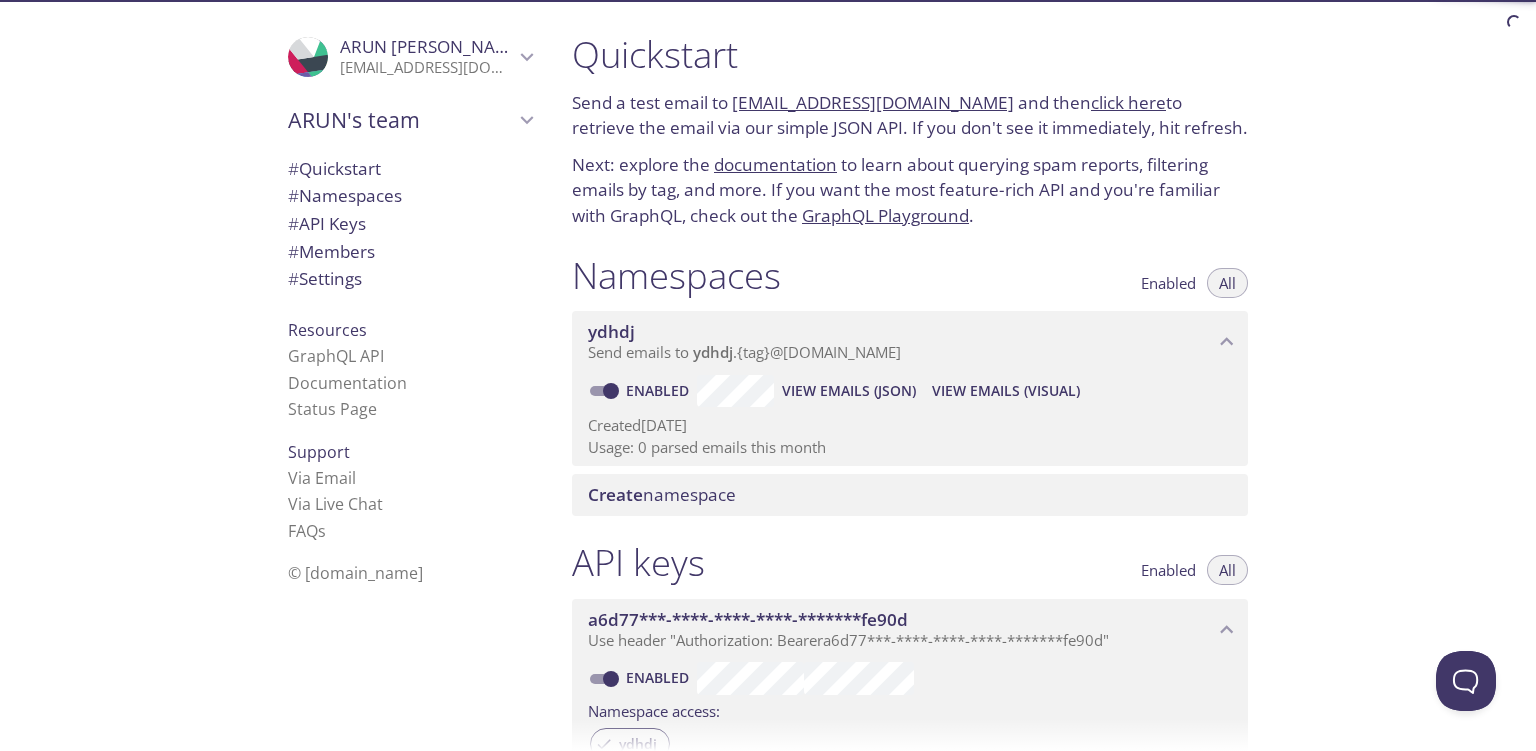 drag, startPoint x: 570, startPoint y: 98, endPoint x: 1281, endPoint y: 132, distance: 711.8125 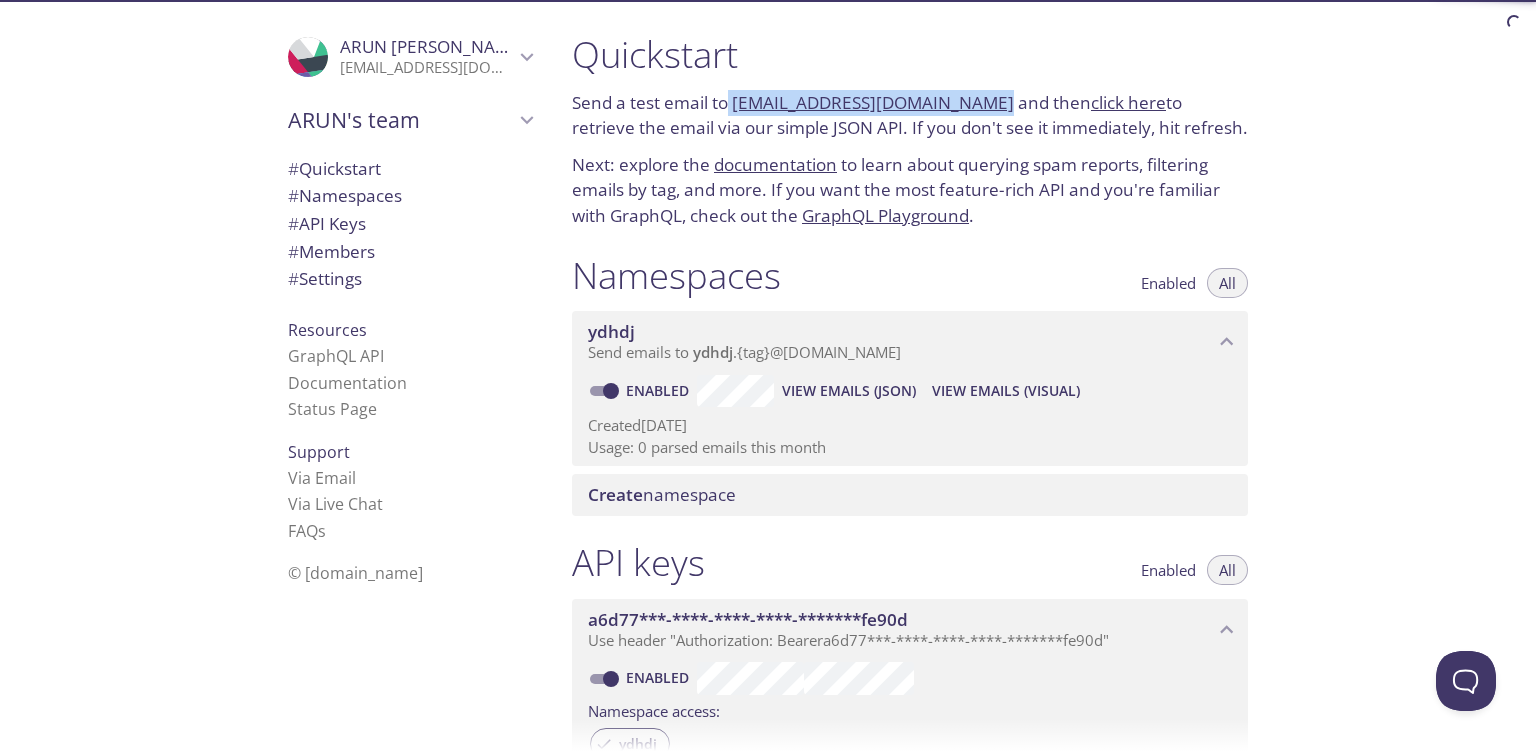 drag, startPoint x: 731, startPoint y: 98, endPoint x: 978, endPoint y: 100, distance: 247.0081 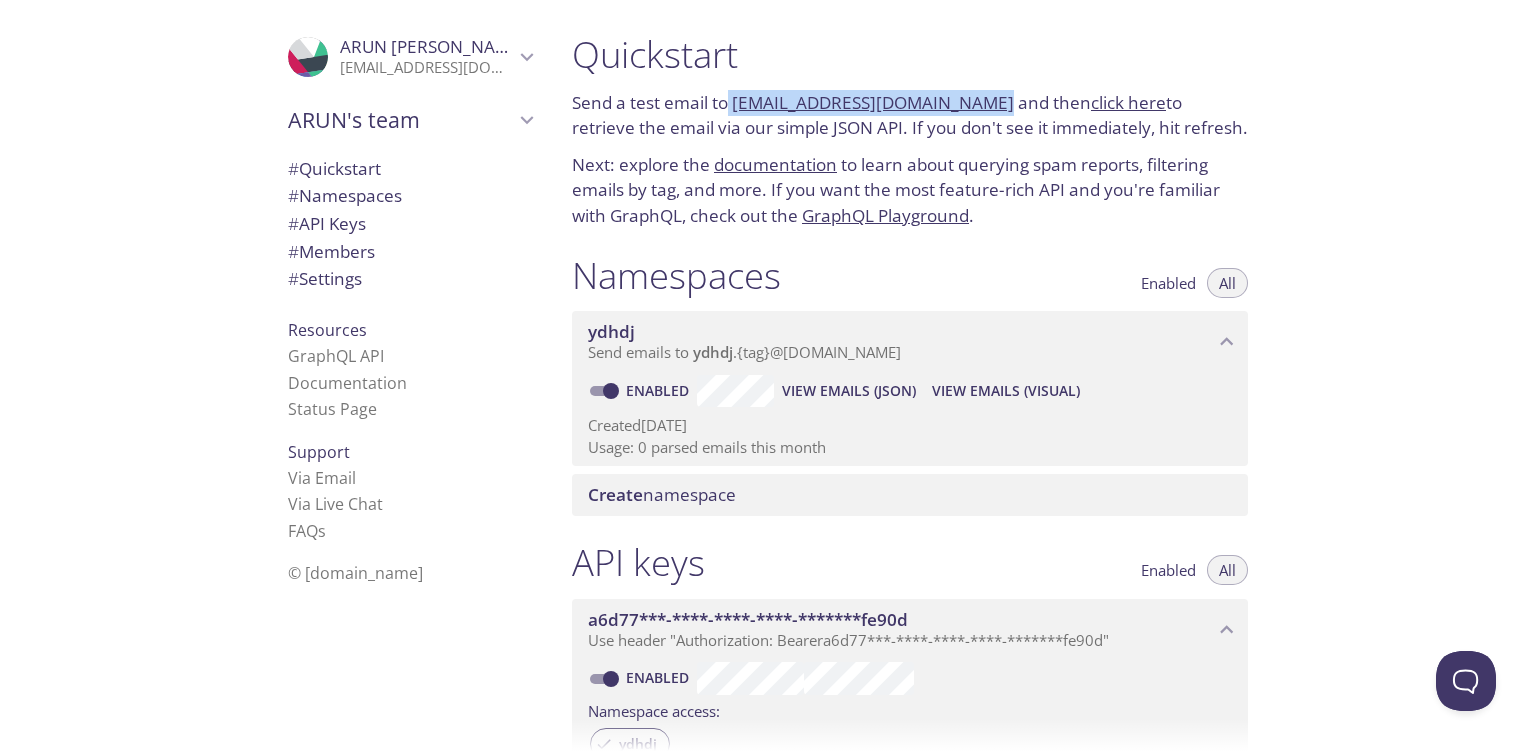 click on "View Emails (Visual)" at bounding box center (1006, 391) 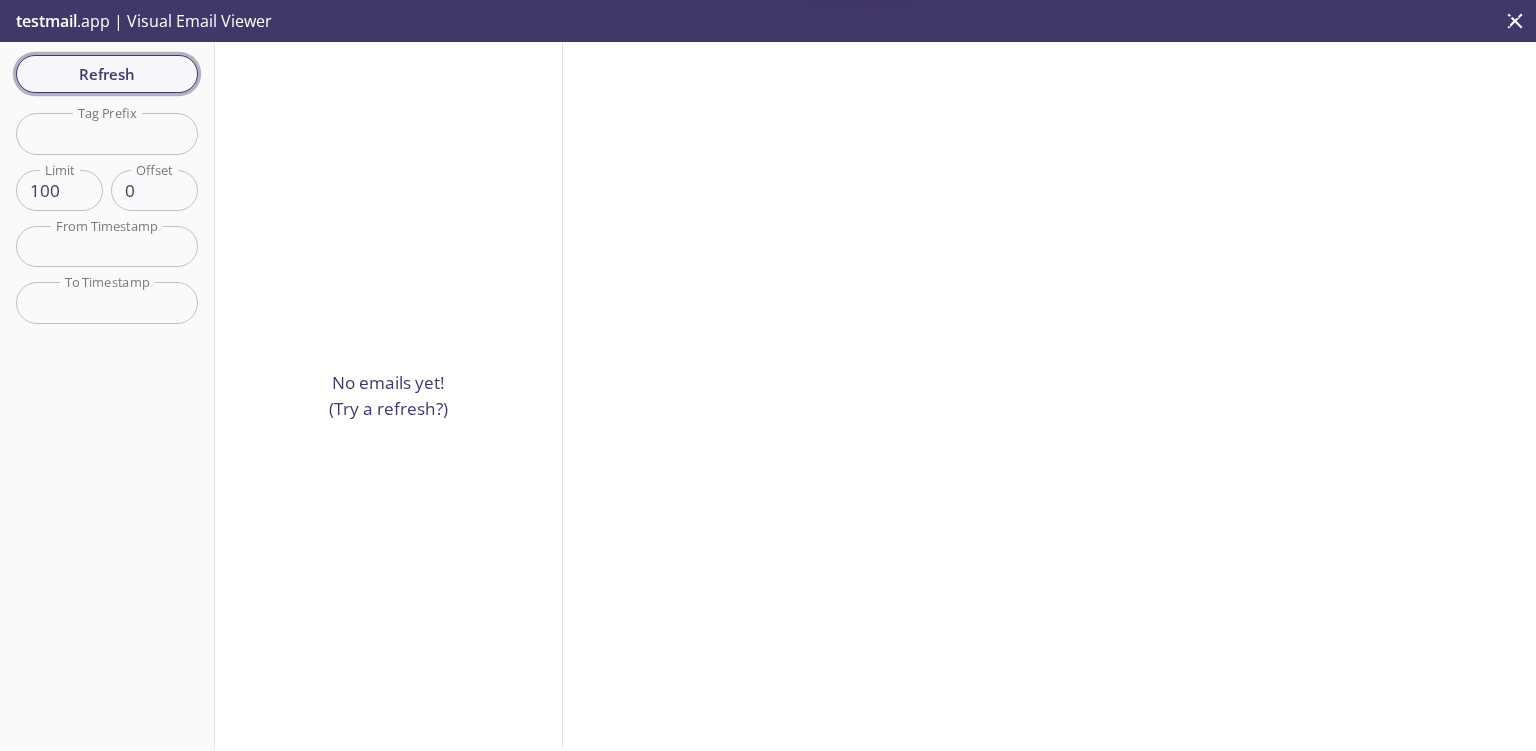click on "Refresh" at bounding box center [107, 74] 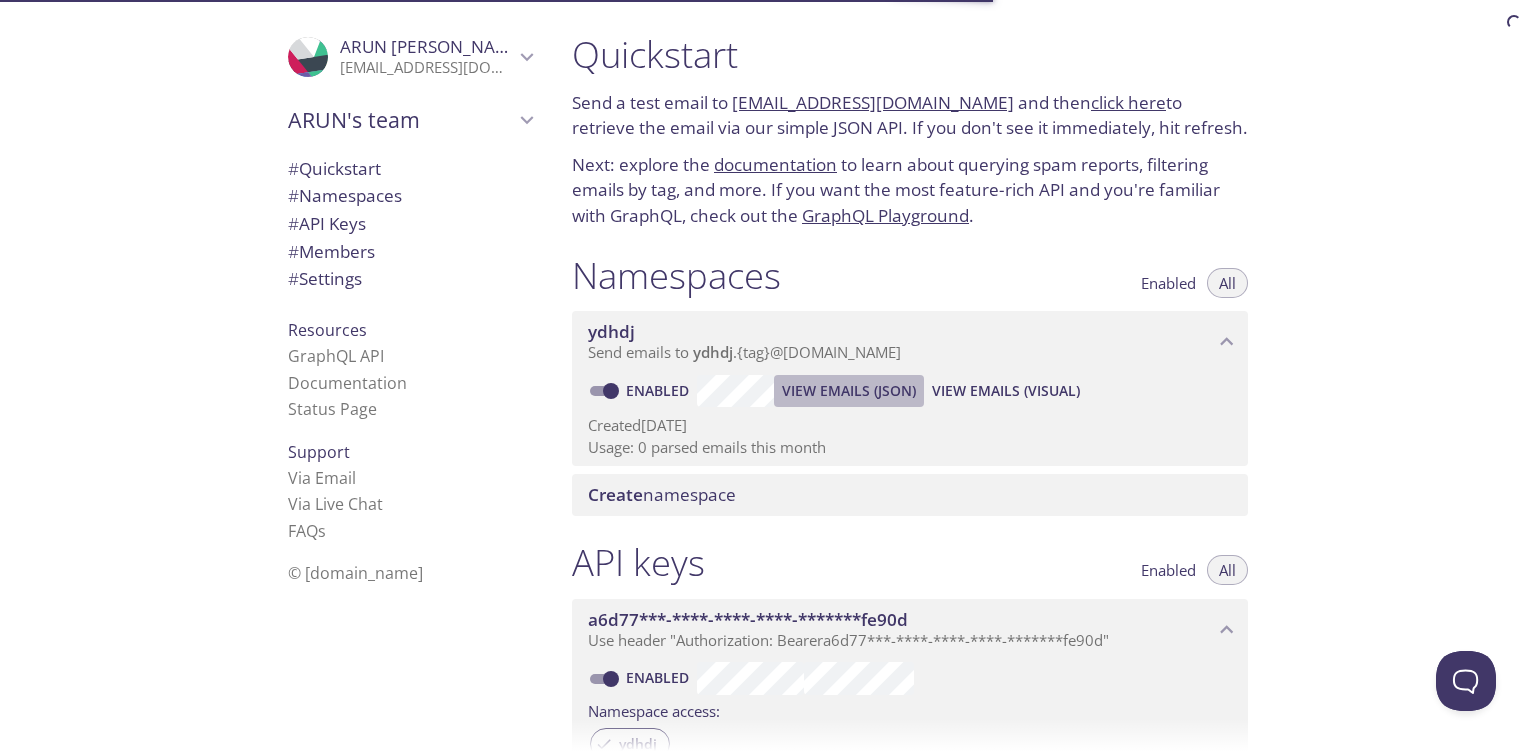 click on "View Emails (JSON)" at bounding box center (849, 391) 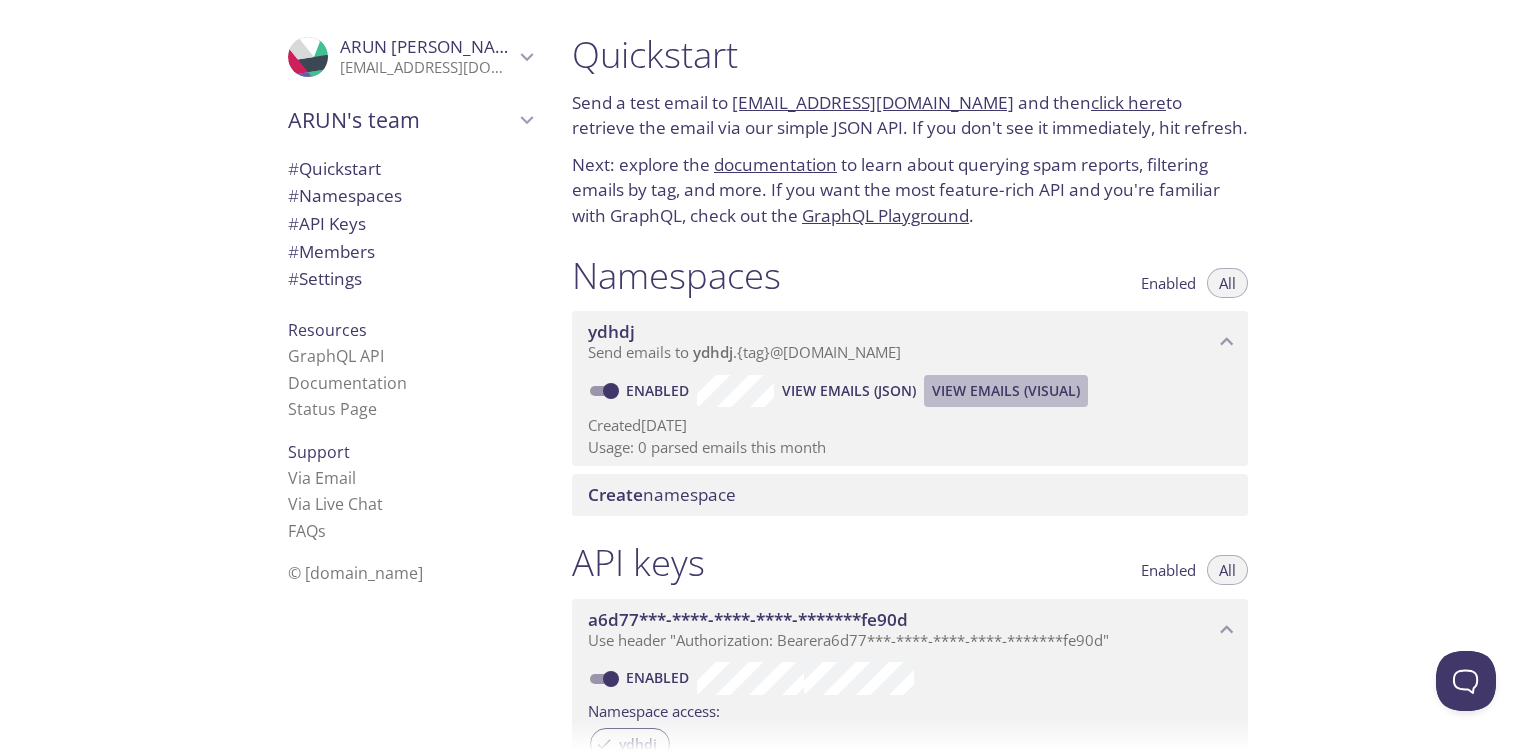click on "View Emails (Visual)" at bounding box center [1006, 391] 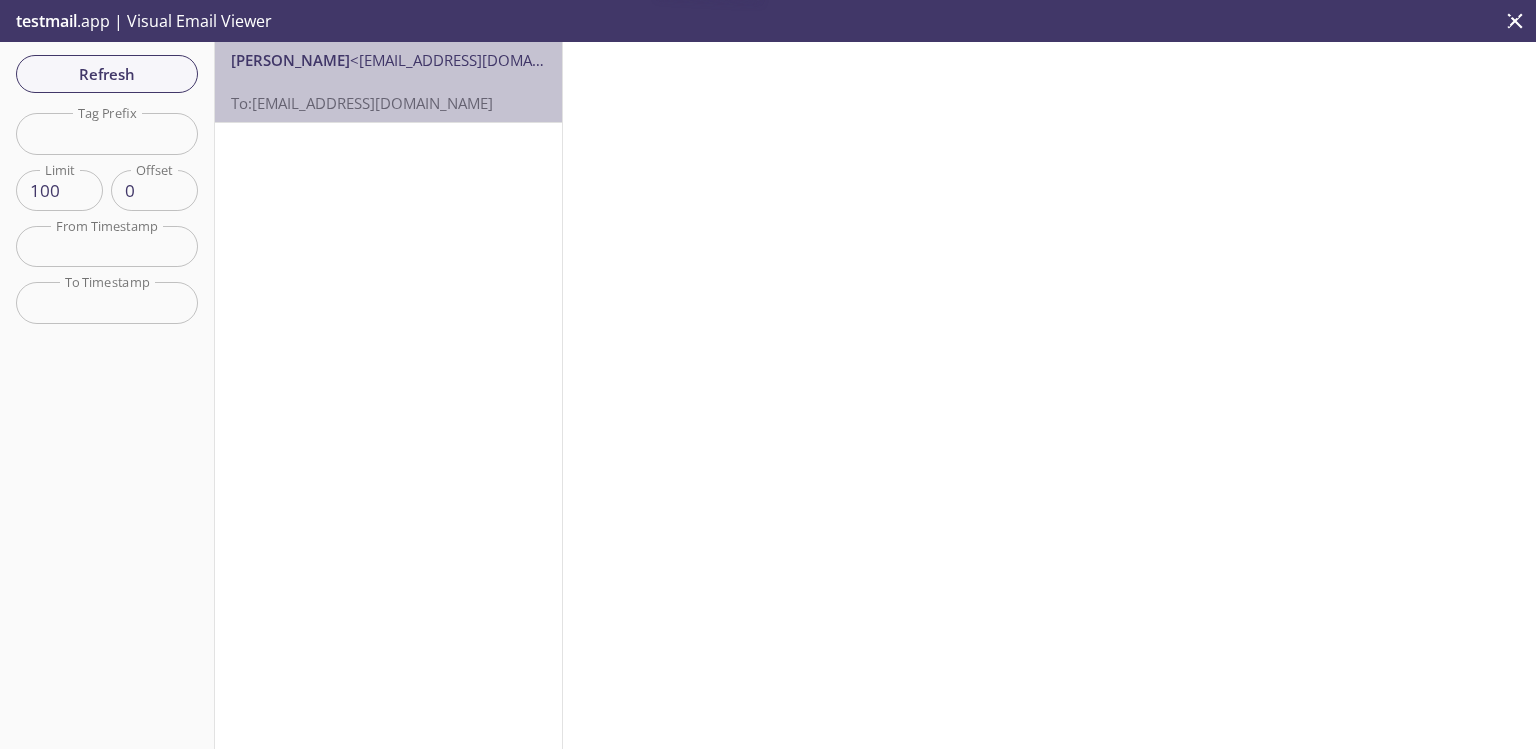 click on "To:  [EMAIL_ADDRESS][DOMAIN_NAME]" at bounding box center (388, 92) 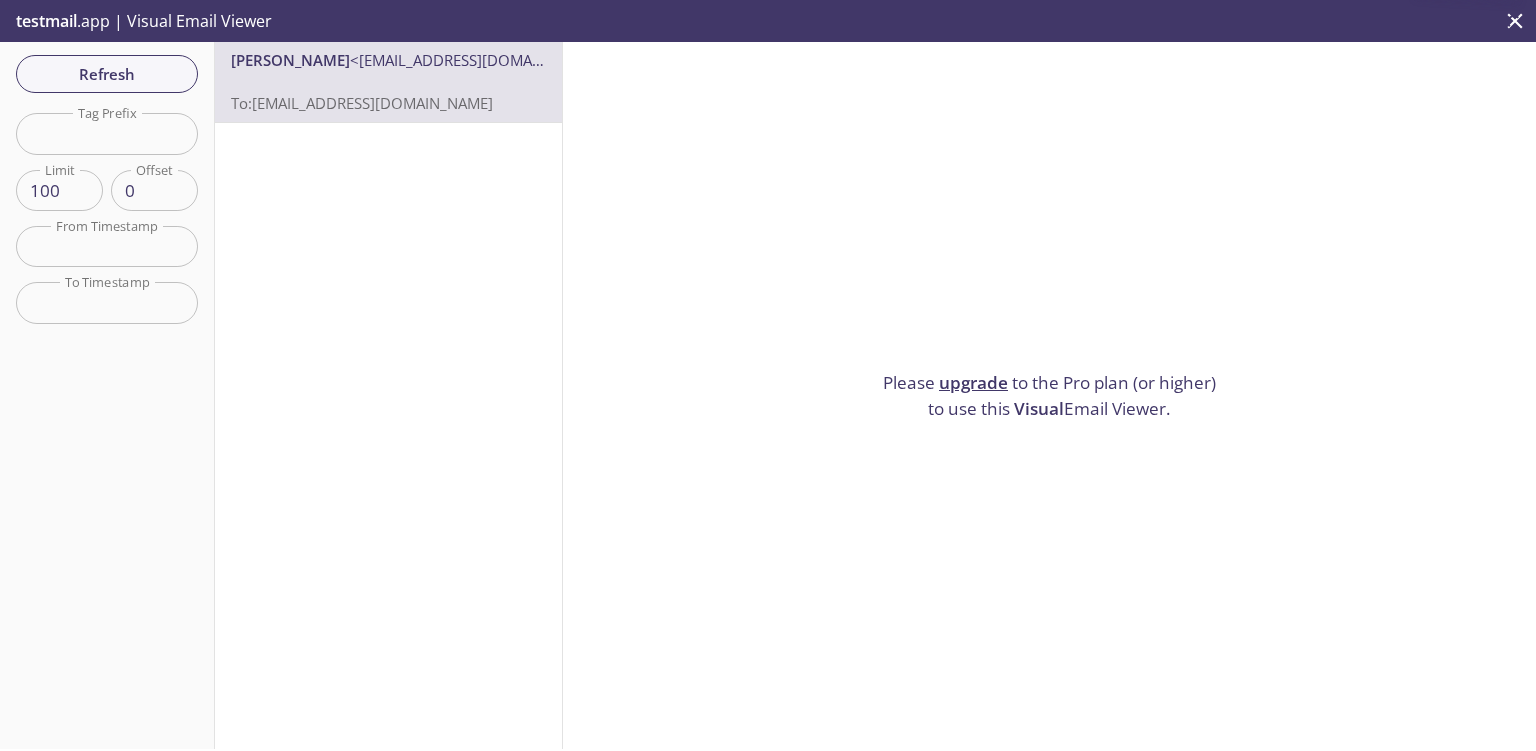drag, startPoint x: 922, startPoint y: 373, endPoint x: 1235, endPoint y: 442, distance: 320.5152 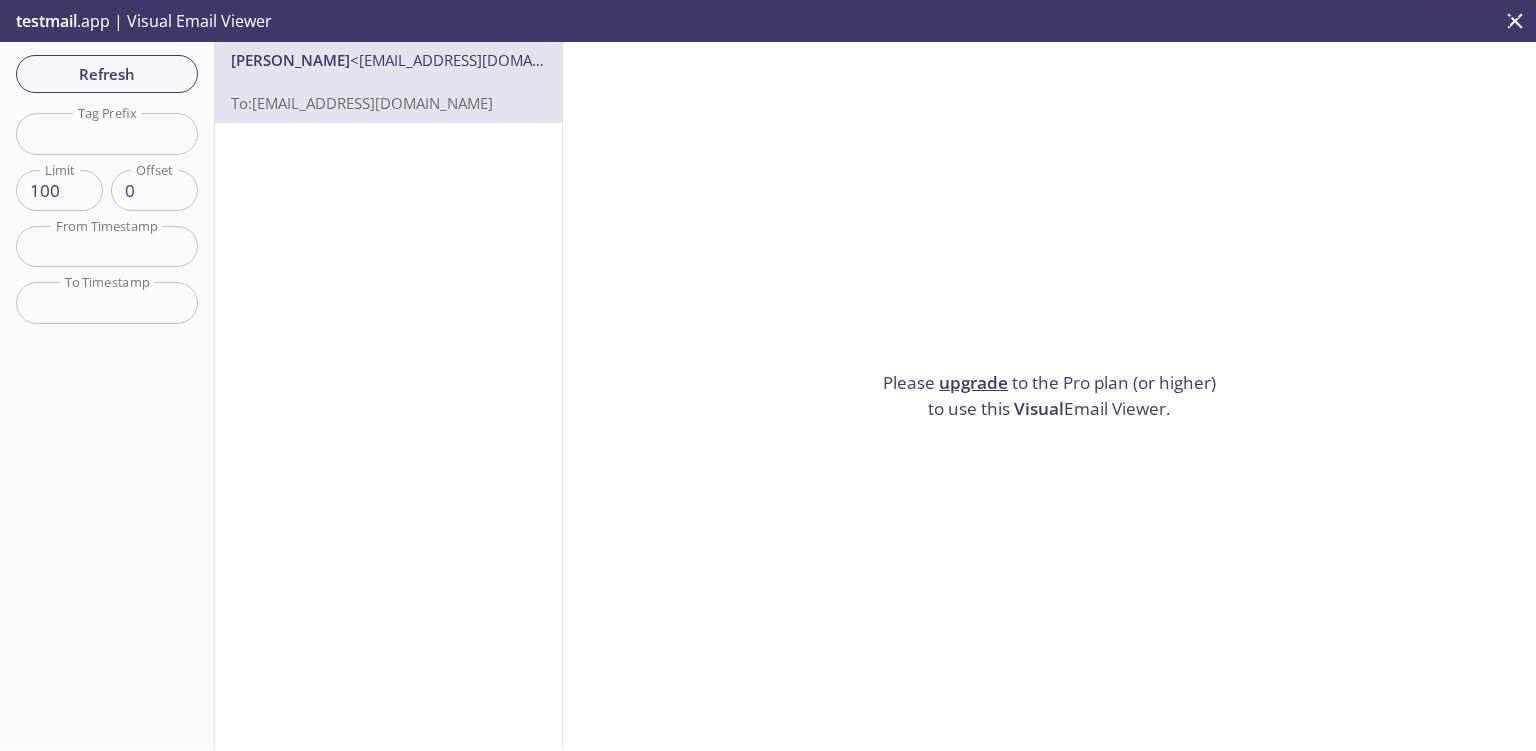 click on "Please   upgrade   to the Pro plan (or higher) to use this   Visual  Email Viewer." at bounding box center (1049, 395) 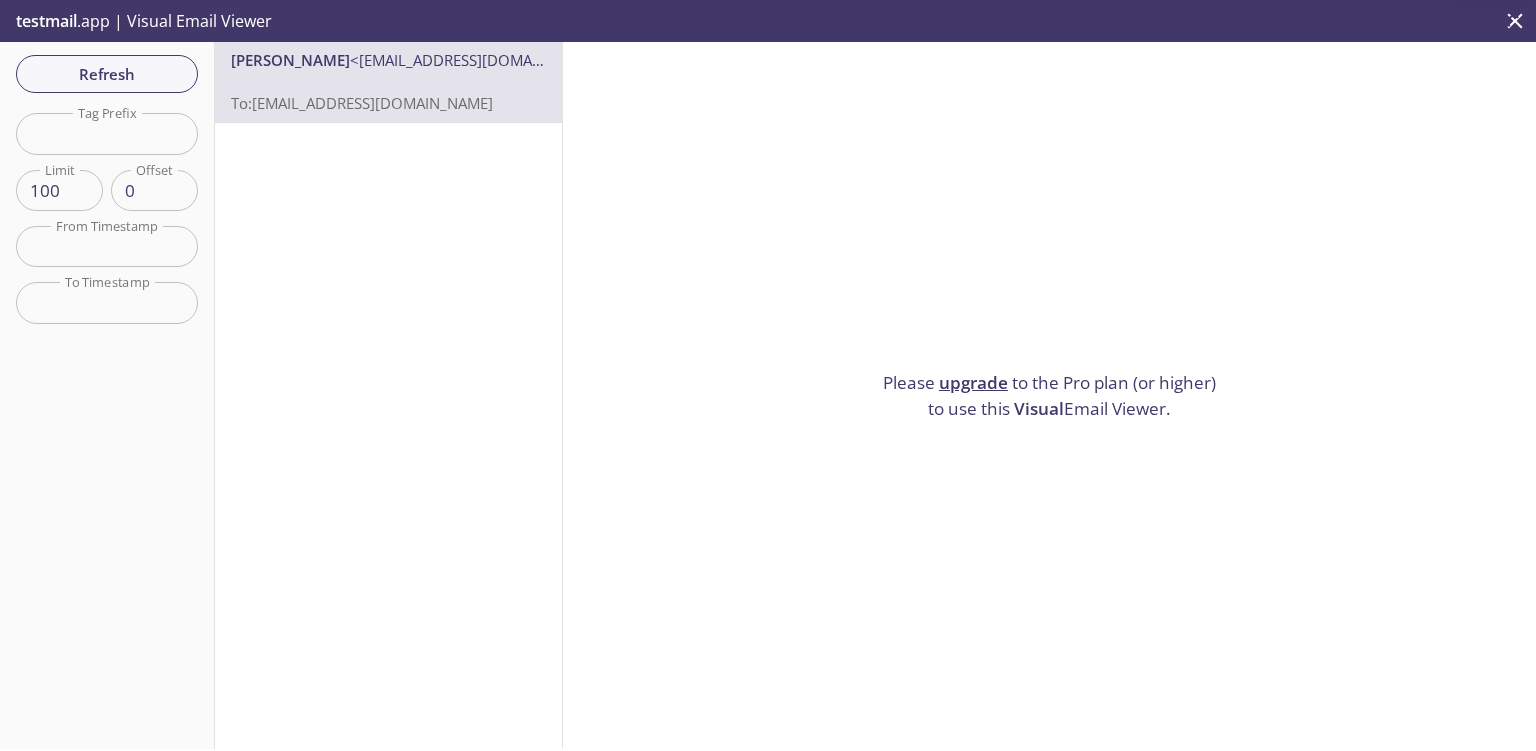 click on "Please   upgrade   to the Pro plan (or higher) to use this   Visual  Email Viewer." at bounding box center [1049, 395] 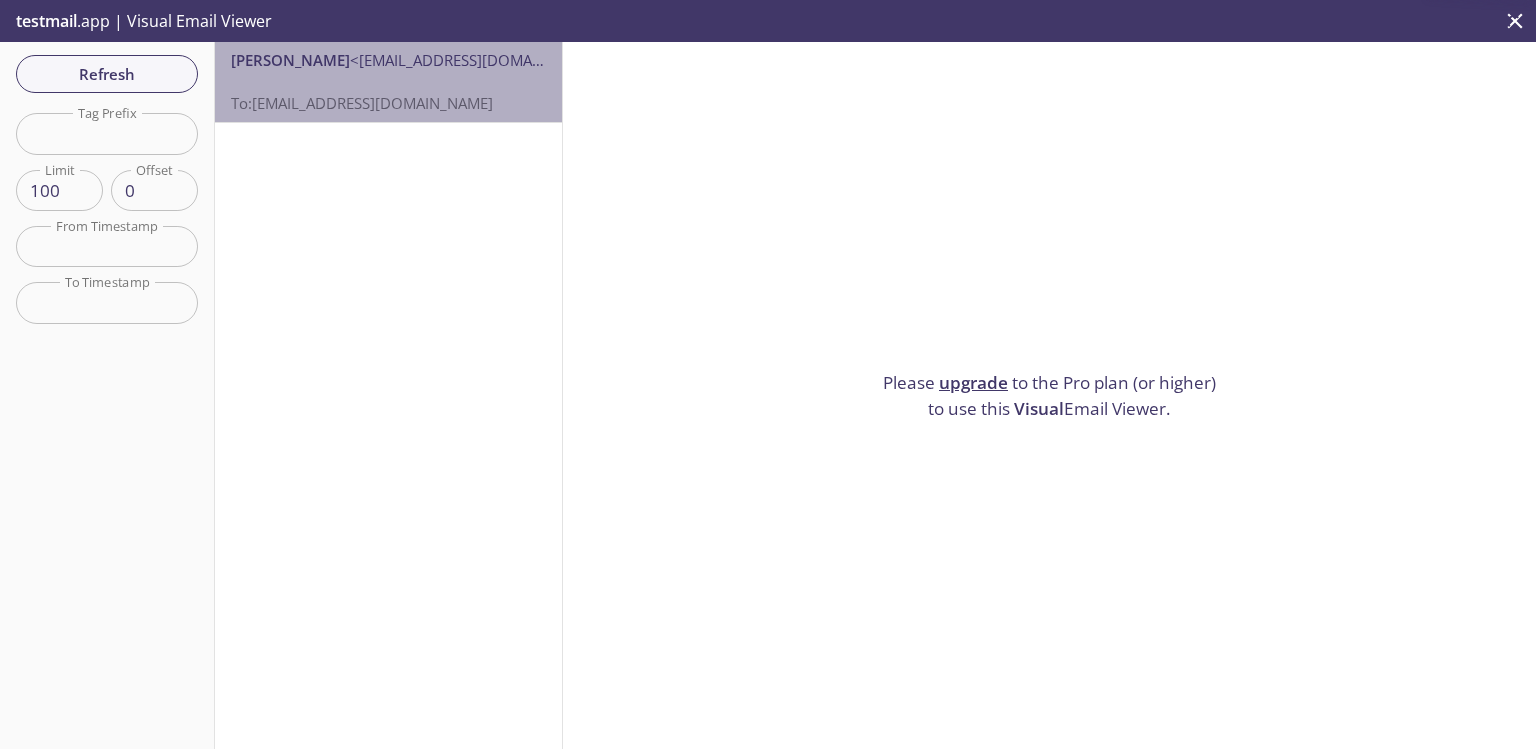 click on "[PERSON_NAME]" at bounding box center [290, 60] 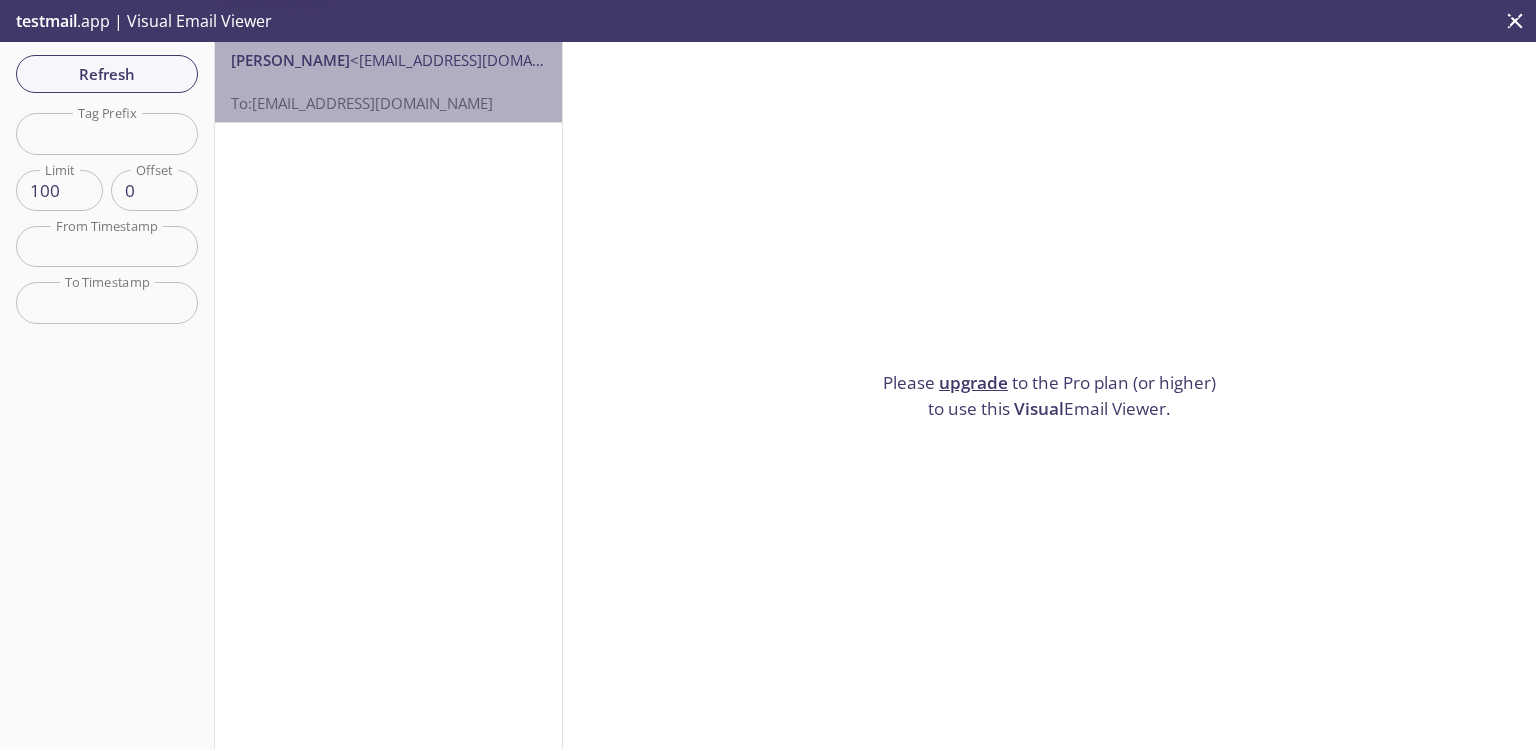click on "[PERSON_NAME]" at bounding box center (290, 60) 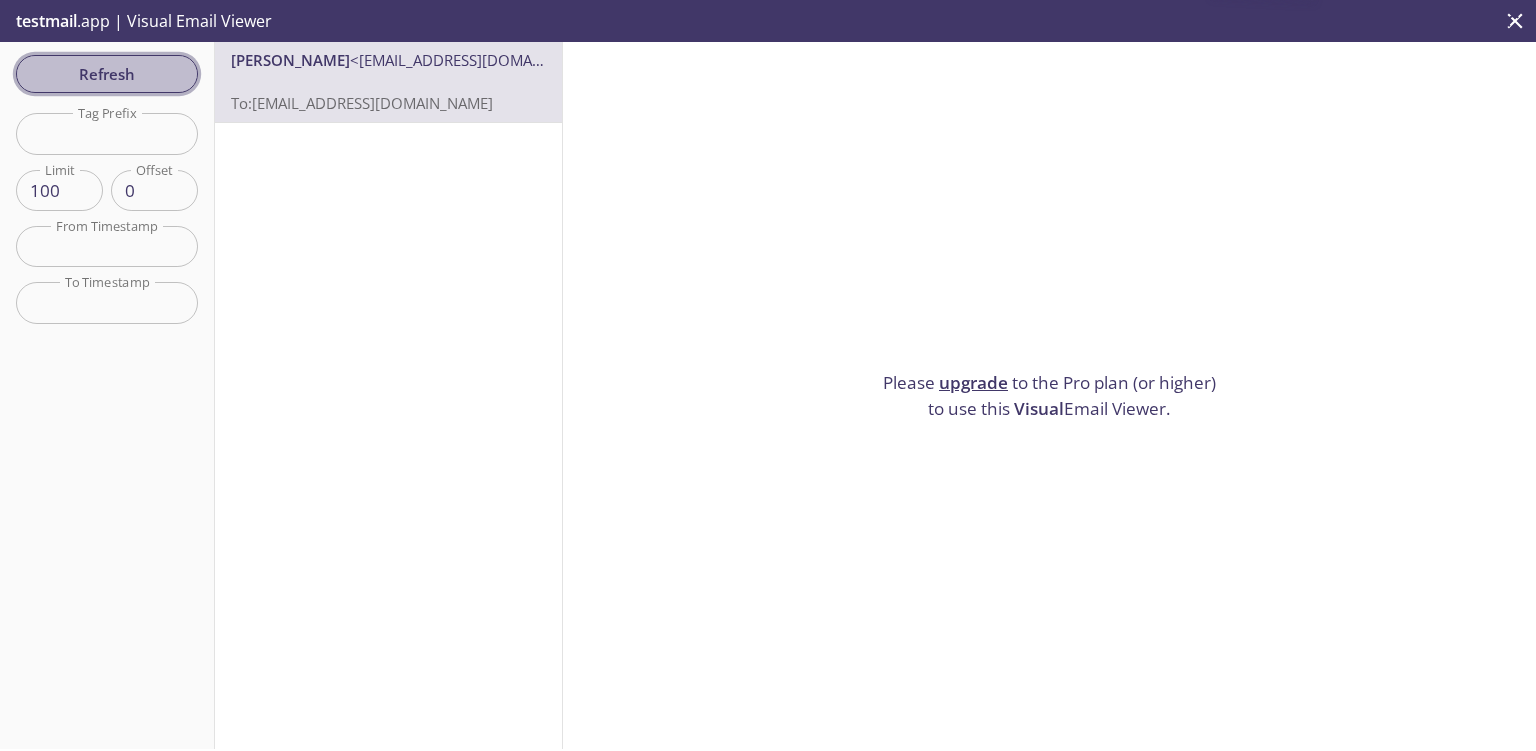 click on "Refresh" at bounding box center [107, 74] 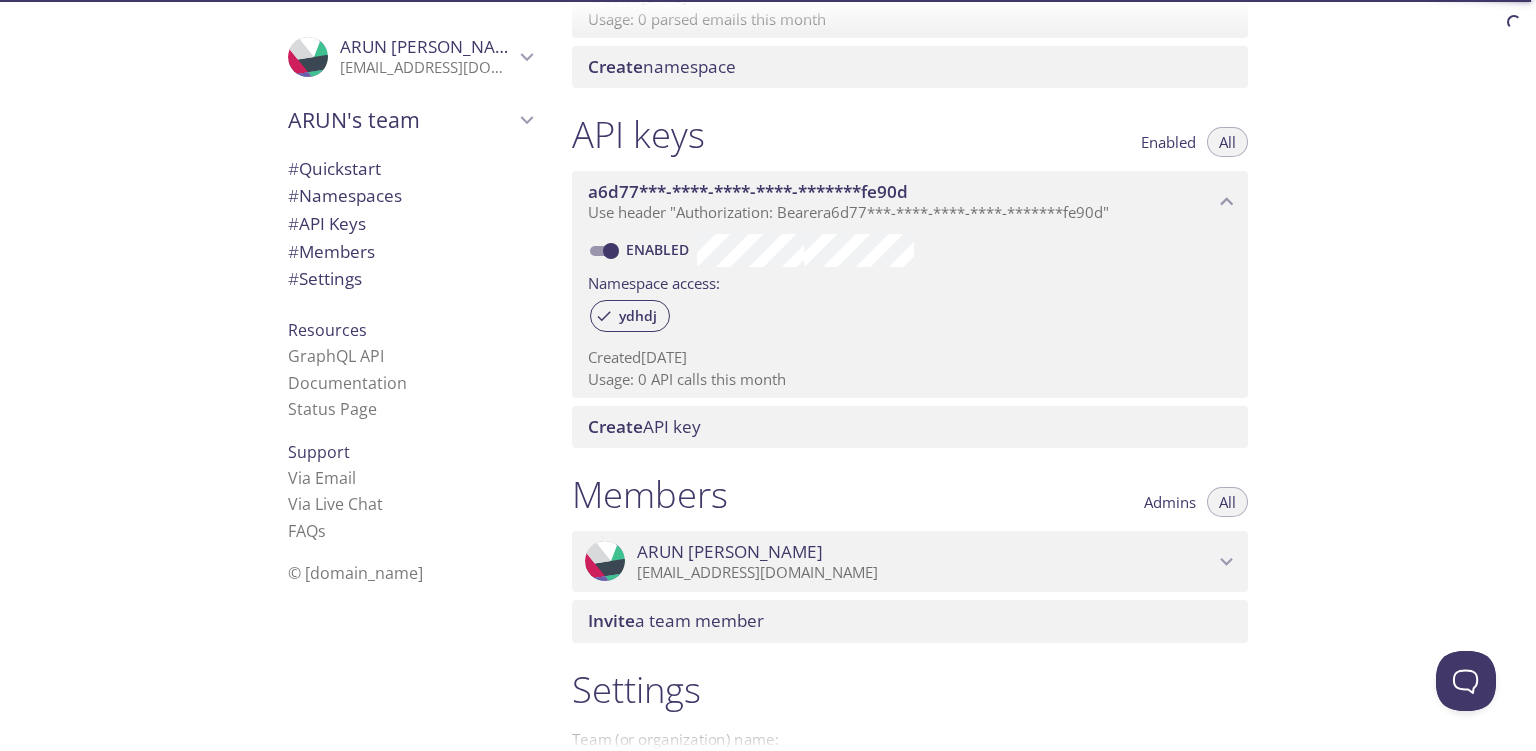 scroll, scrollTop: 0, scrollLeft: 0, axis: both 